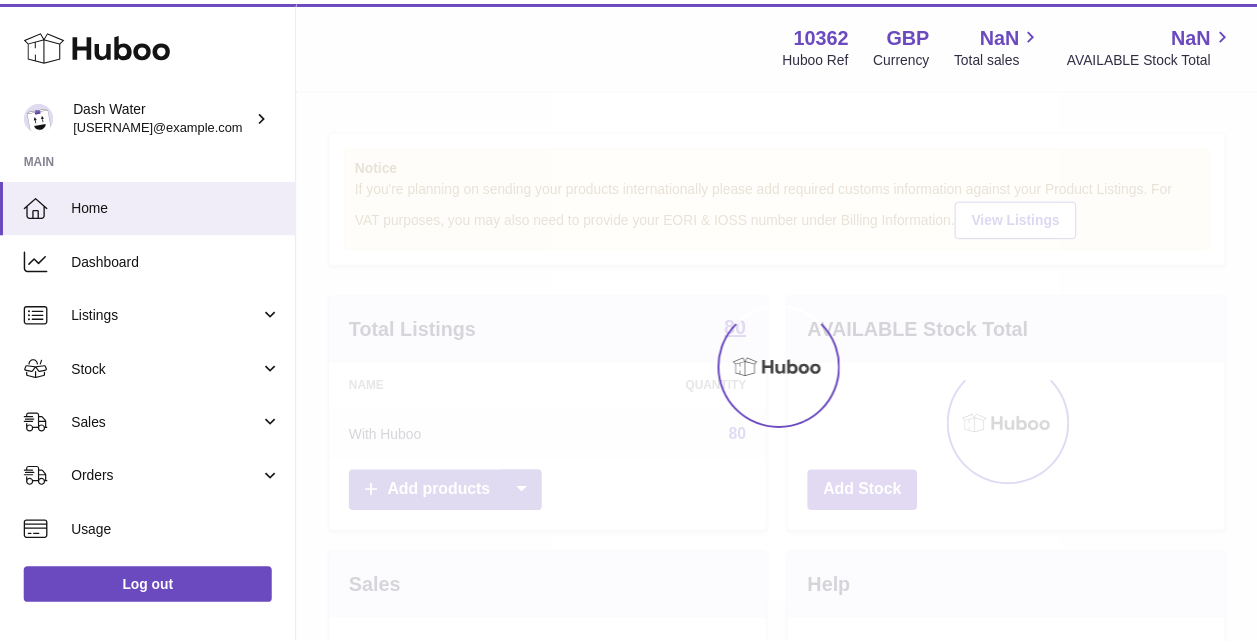 scroll, scrollTop: 0, scrollLeft: 0, axis: both 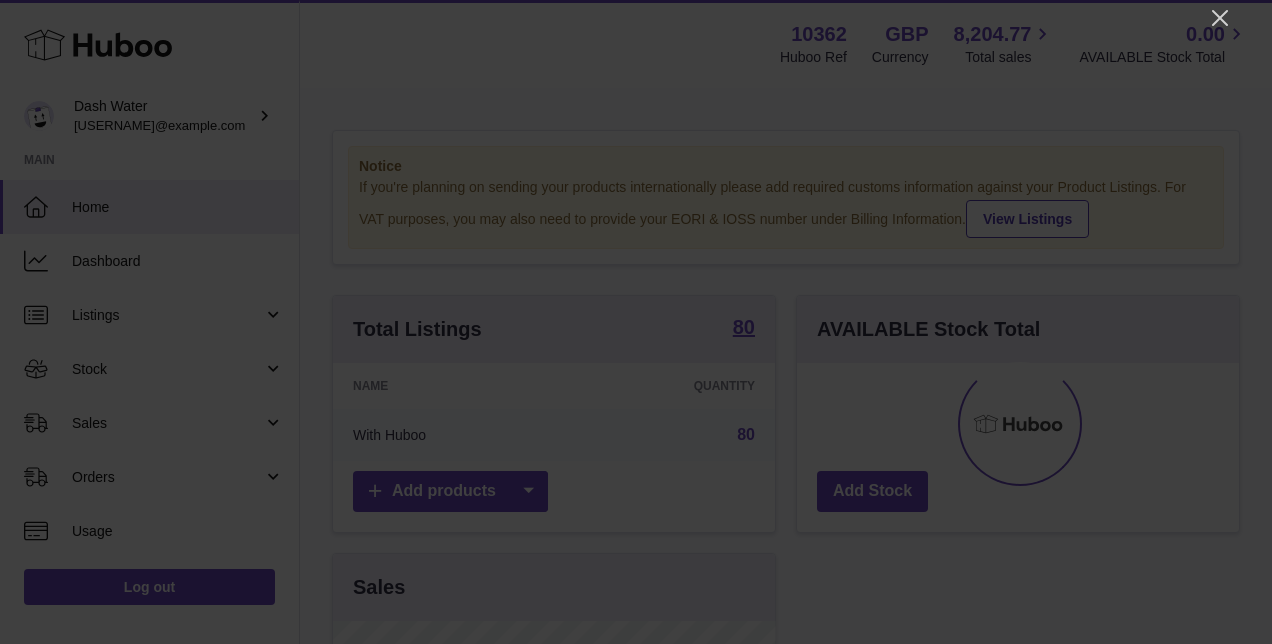click at bounding box center [636, 322] 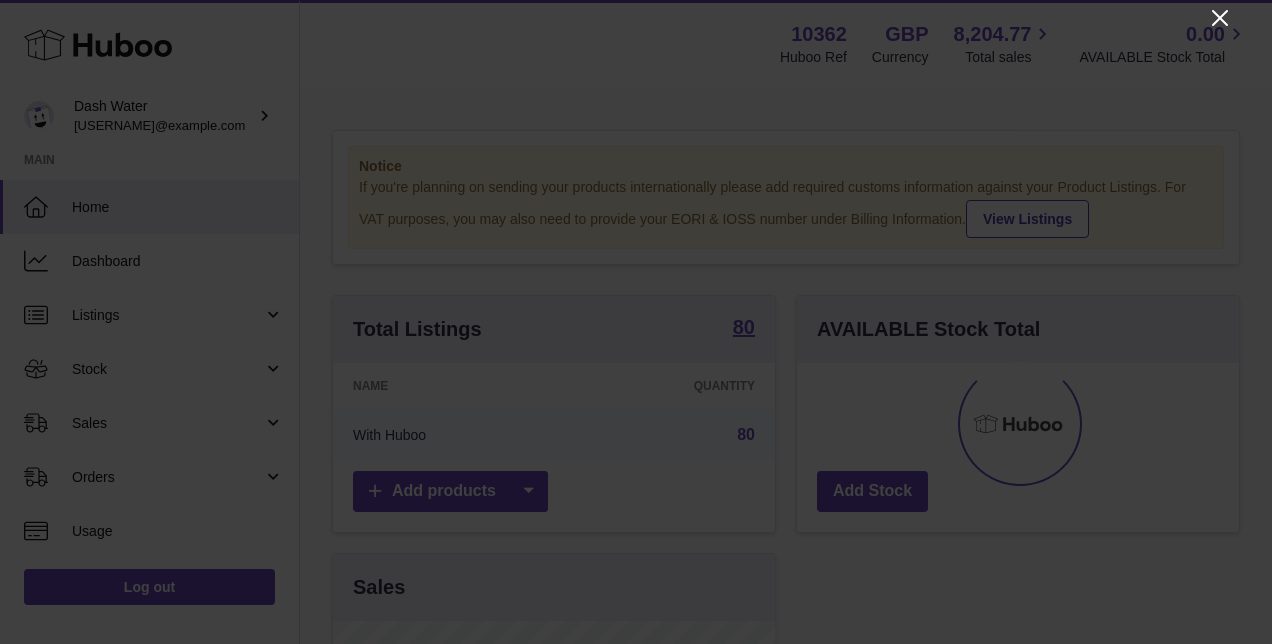 click 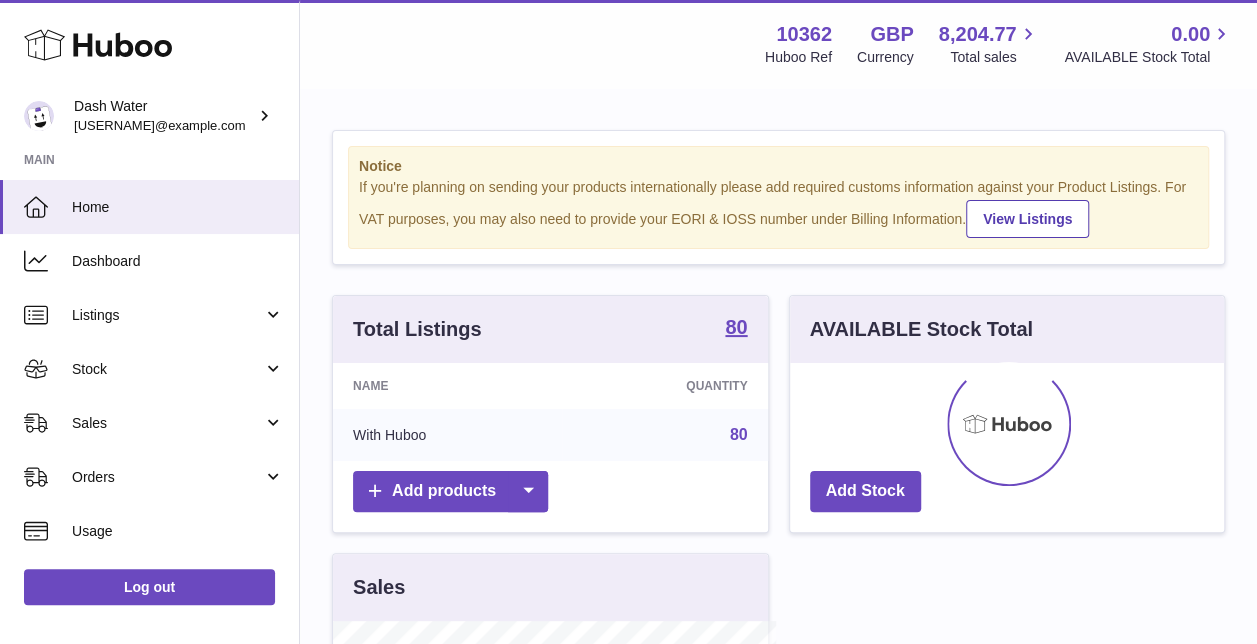 scroll, scrollTop: 312, scrollLeft: 434, axis: both 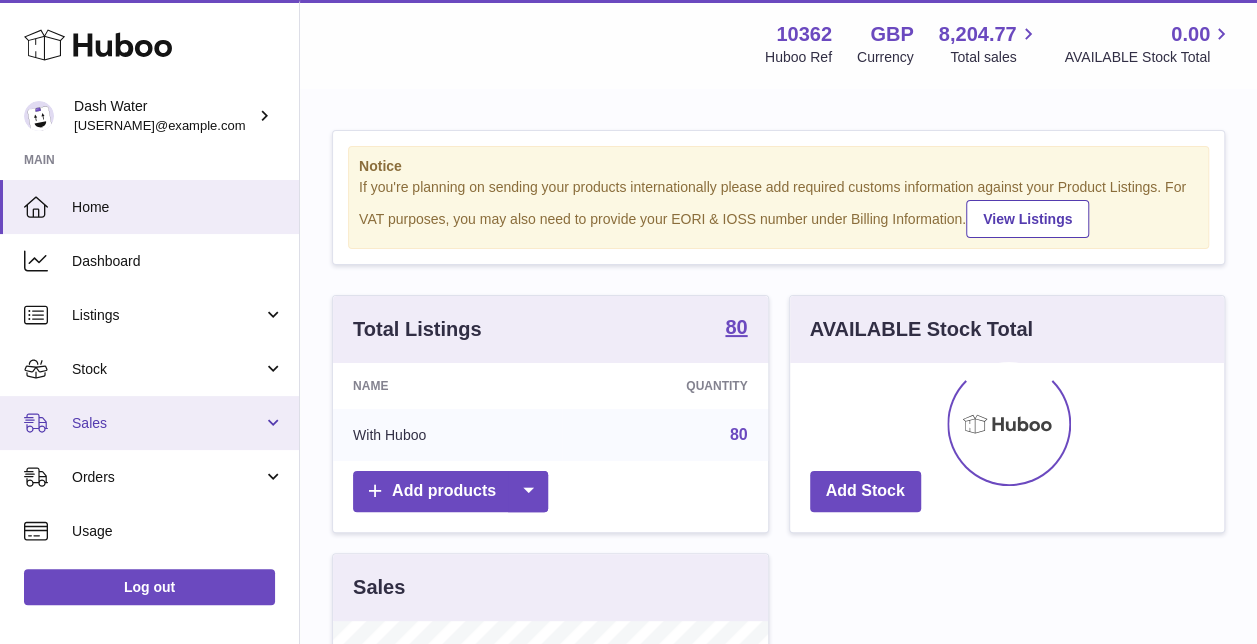 click 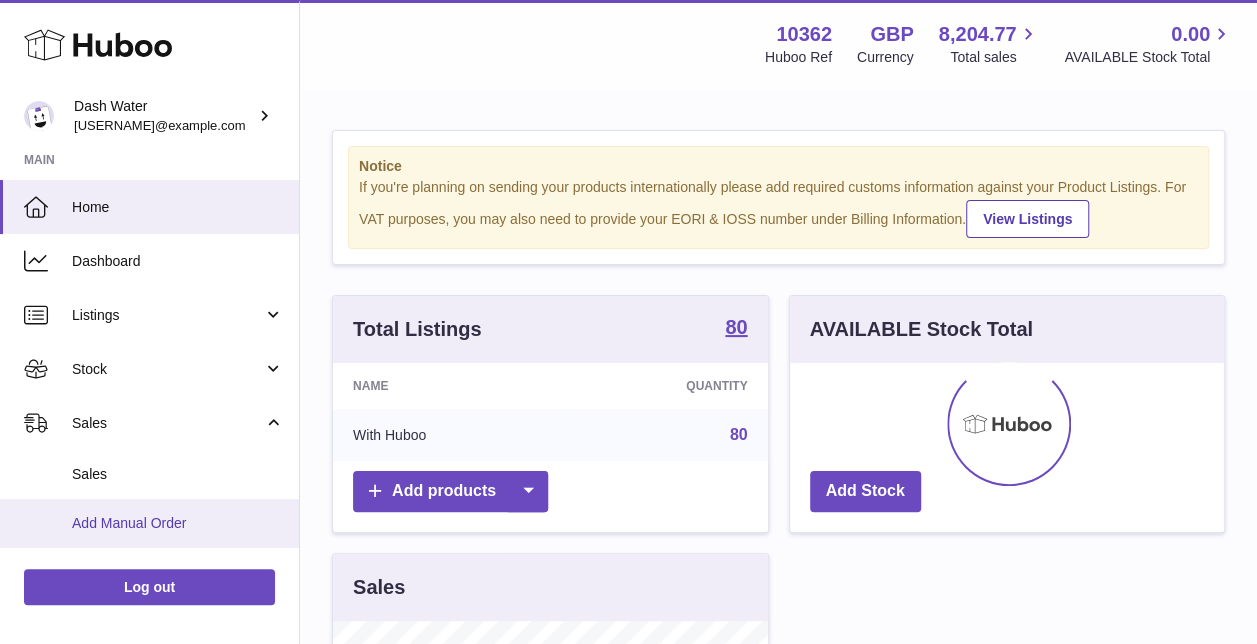 click on "Add Manual Order" at bounding box center (149, 523) 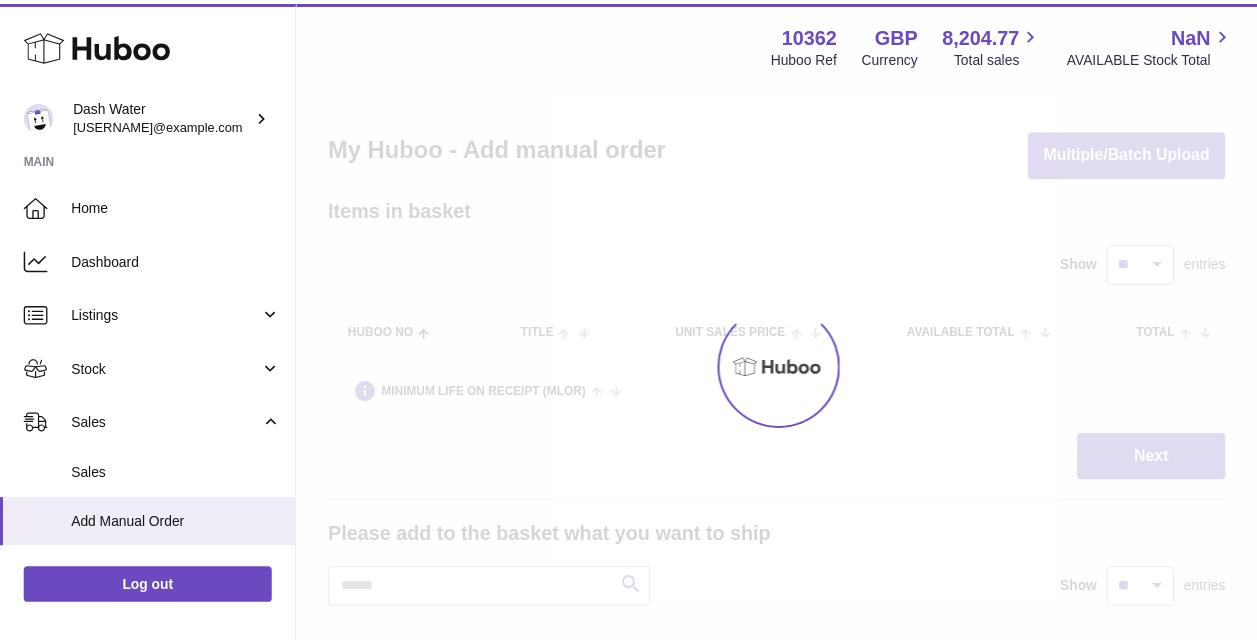 scroll, scrollTop: 0, scrollLeft: 0, axis: both 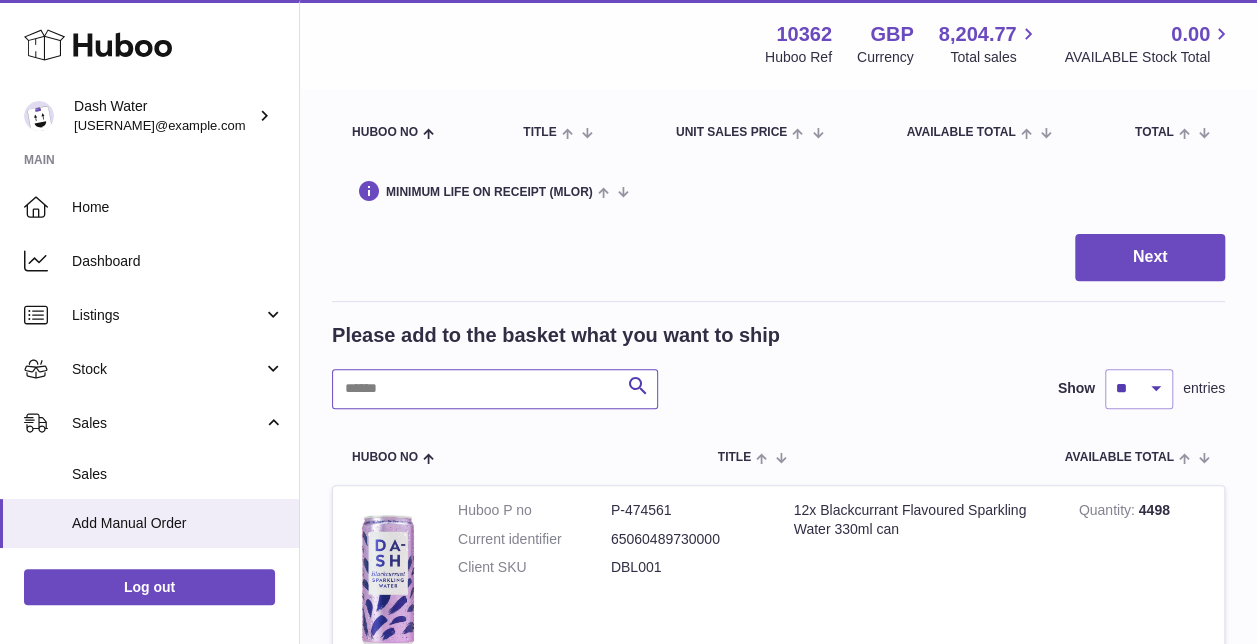 click at bounding box center [495, 389] 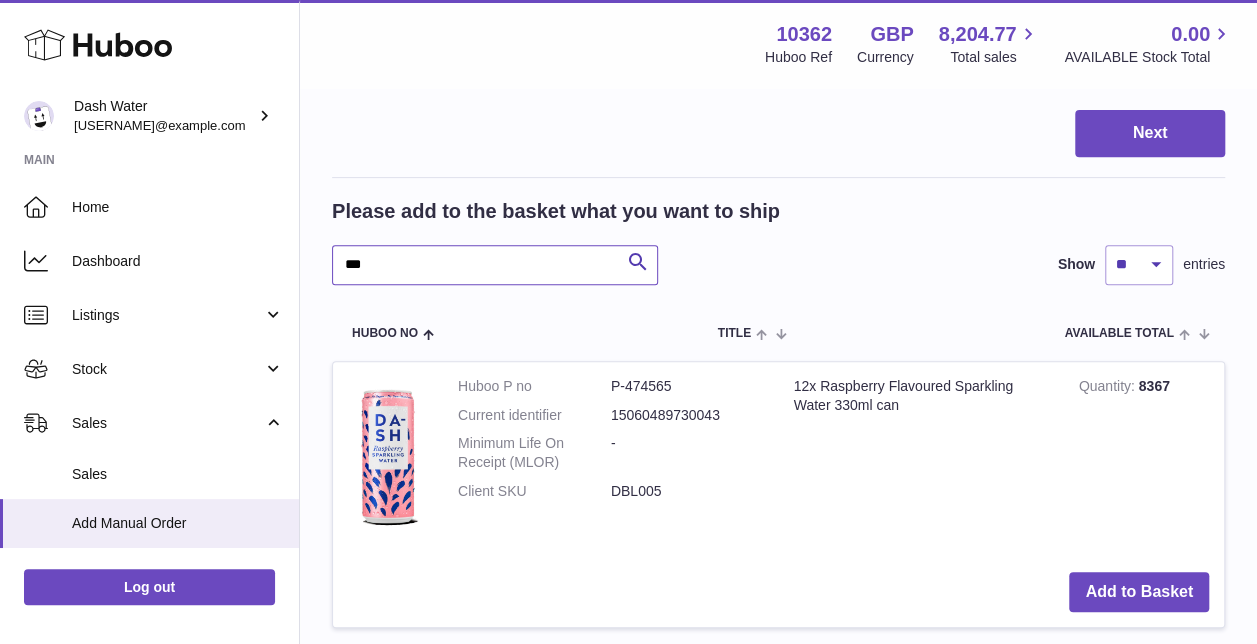 scroll, scrollTop: 500, scrollLeft: 0, axis: vertical 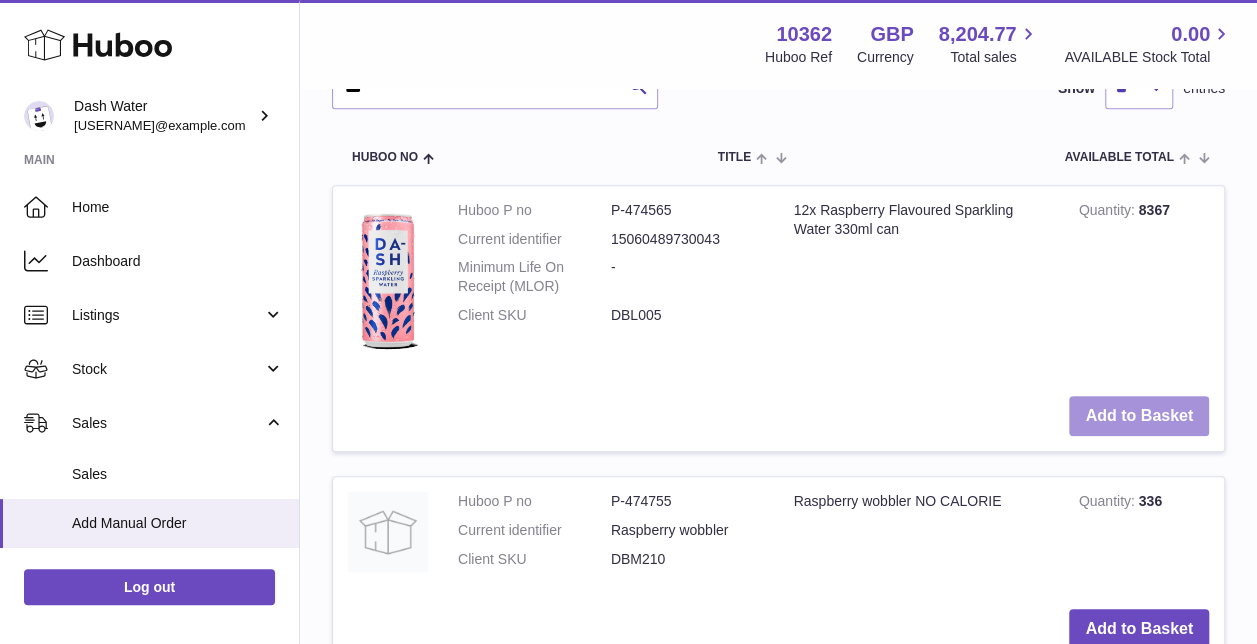 click on "Add to Basket" at bounding box center (1139, 416) 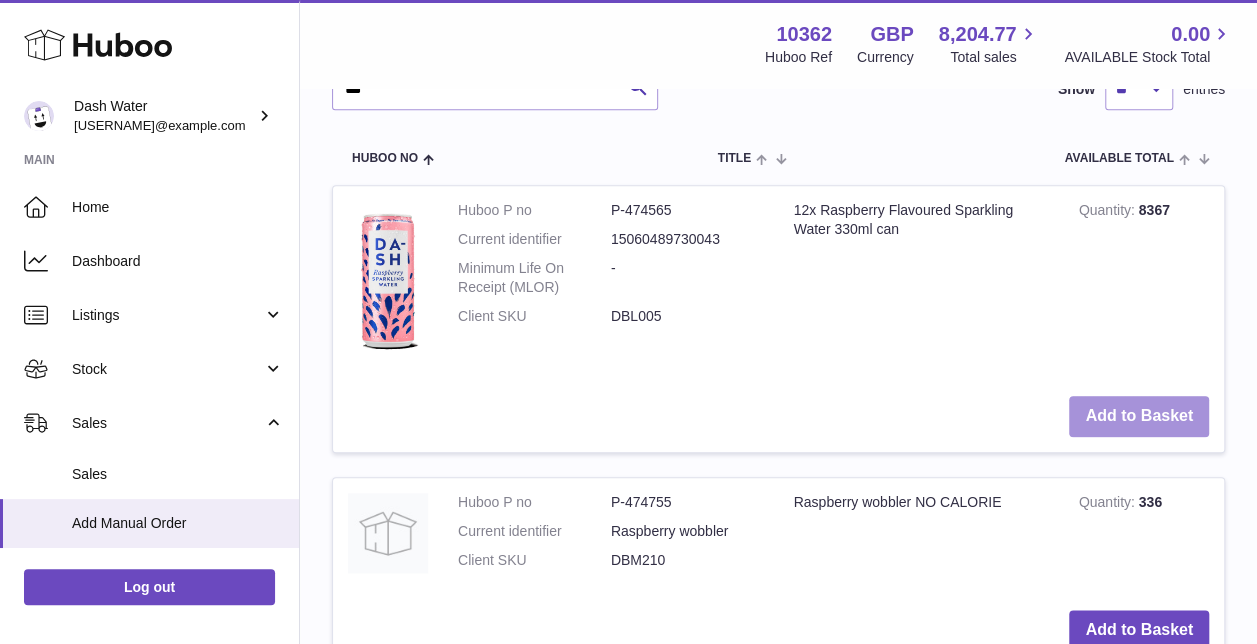 scroll, scrollTop: 632, scrollLeft: 0, axis: vertical 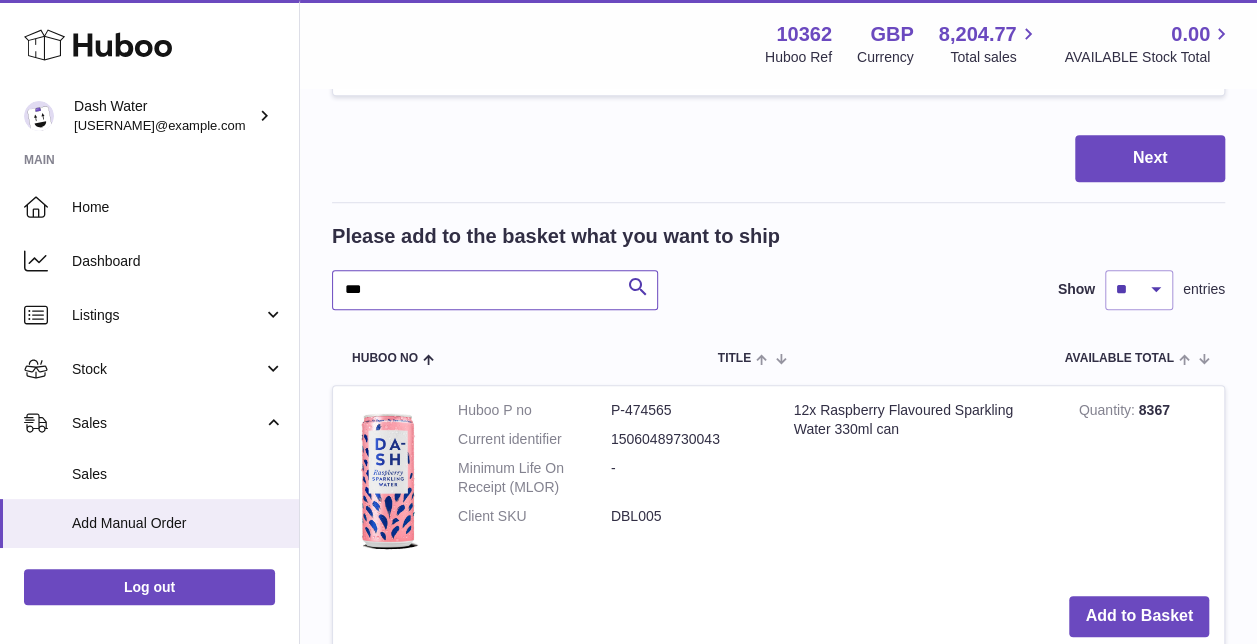 drag, startPoint x: 368, startPoint y: 283, endPoint x: 333, endPoint y: 288, distance: 35.35534 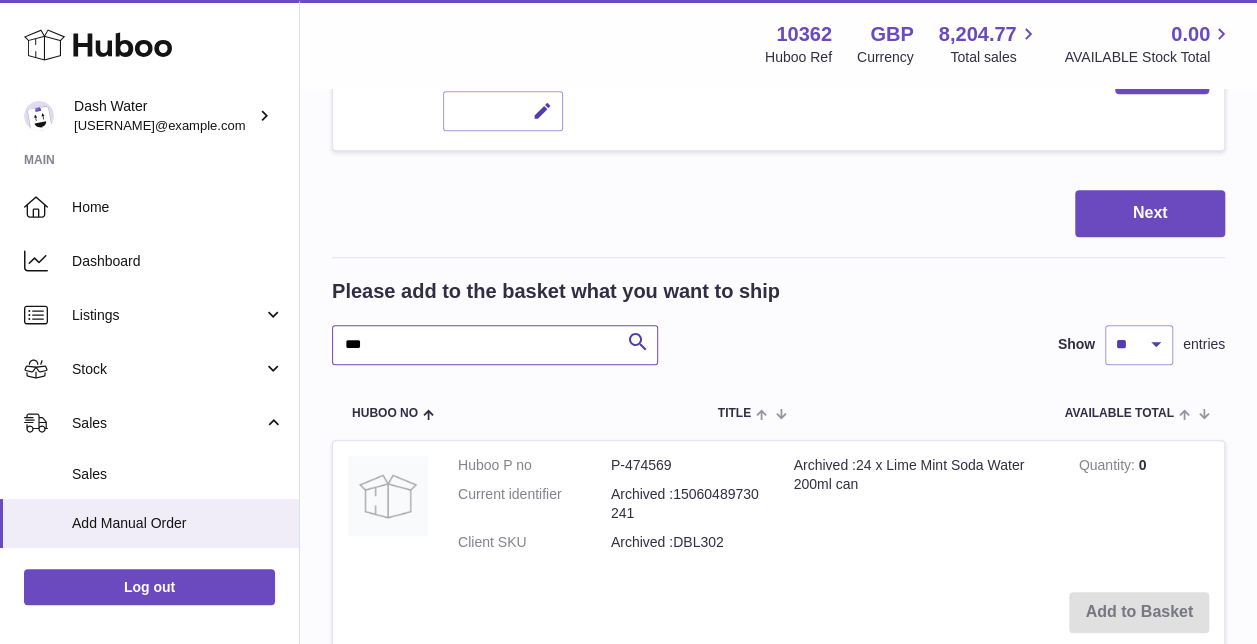 scroll, scrollTop: 632, scrollLeft: 0, axis: vertical 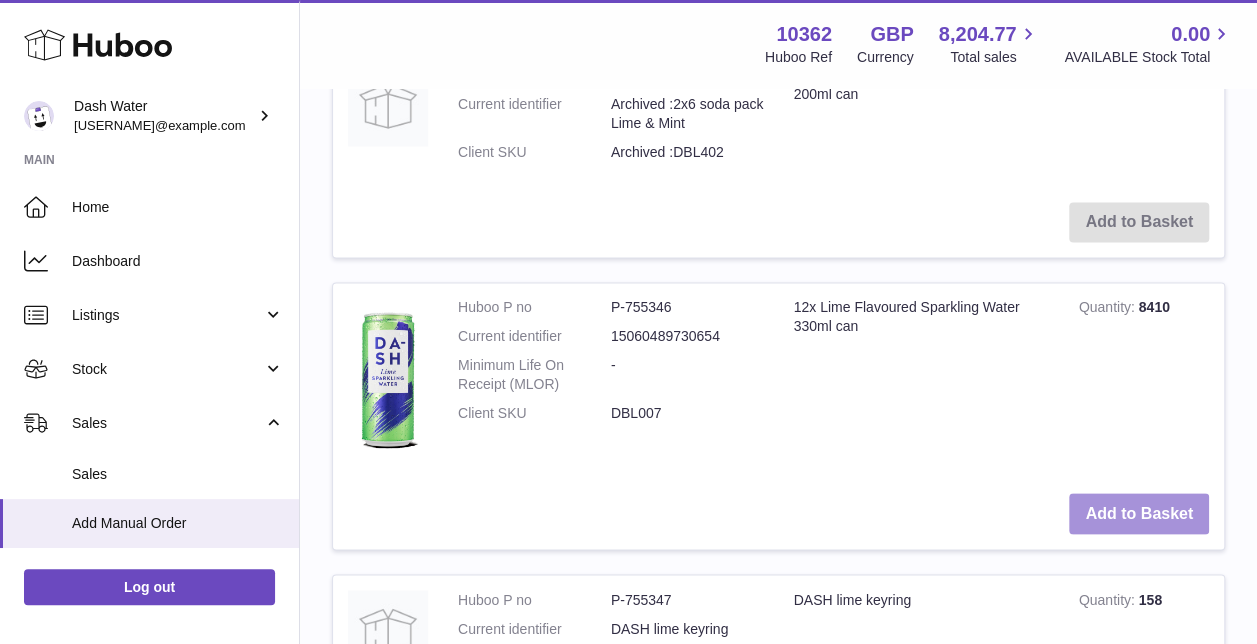 click on "Add to Basket" at bounding box center (1139, 513) 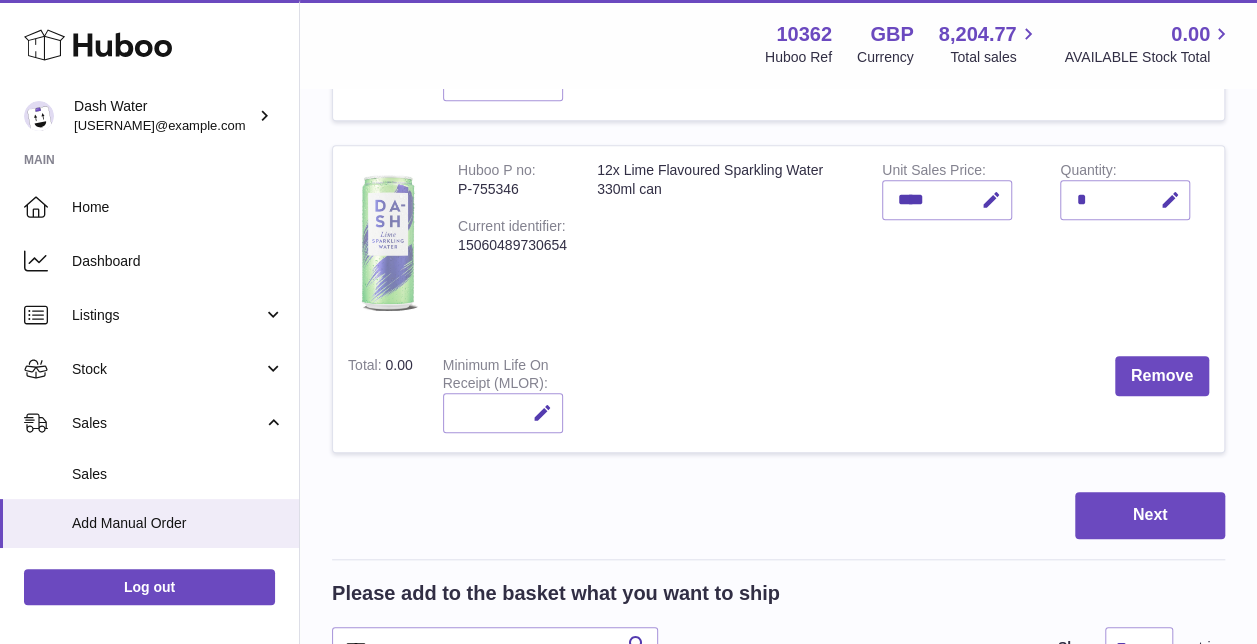 scroll, scrollTop: 732, scrollLeft: 0, axis: vertical 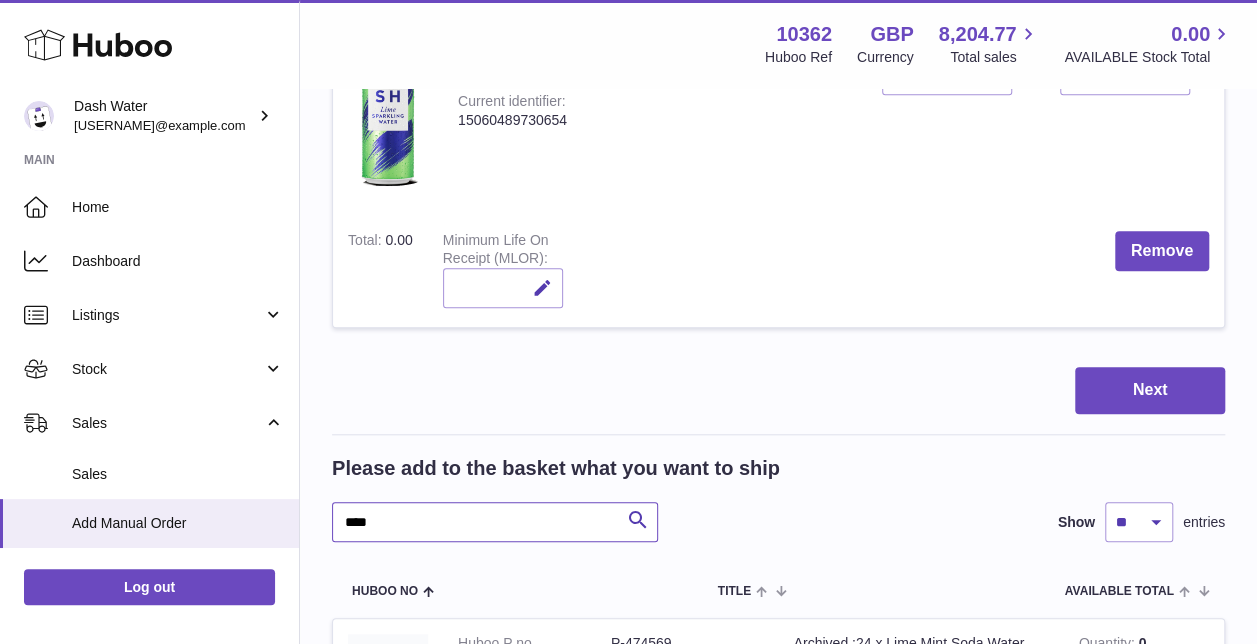 click on "****" at bounding box center [495, 522] 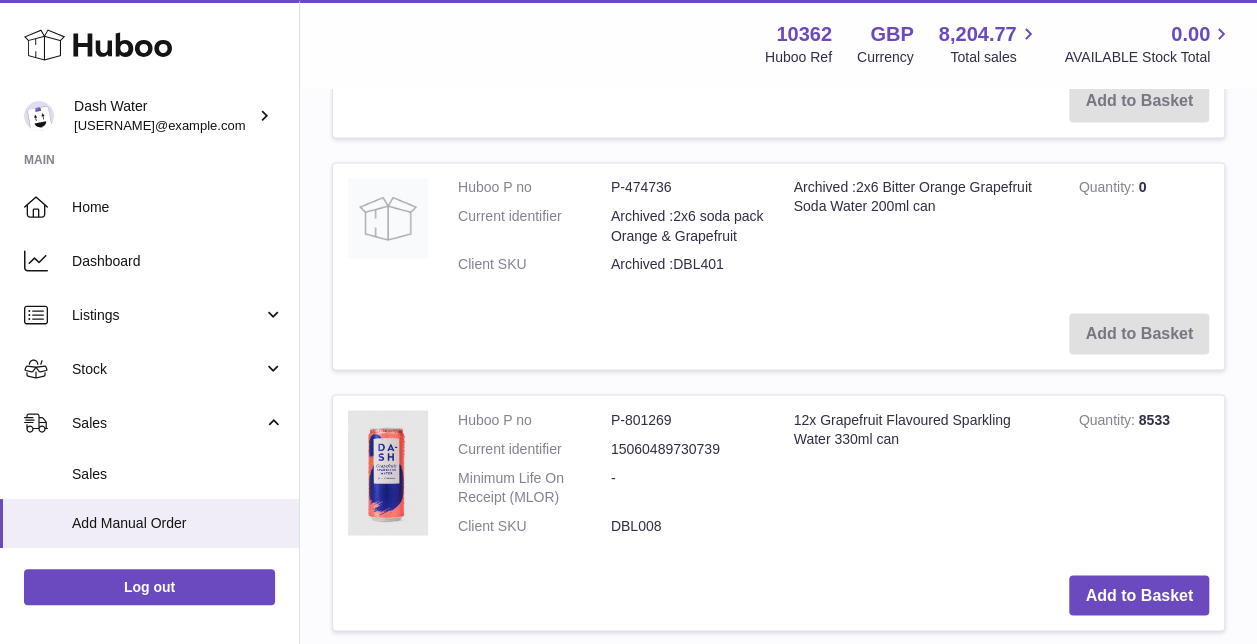 scroll, scrollTop: 1732, scrollLeft: 0, axis: vertical 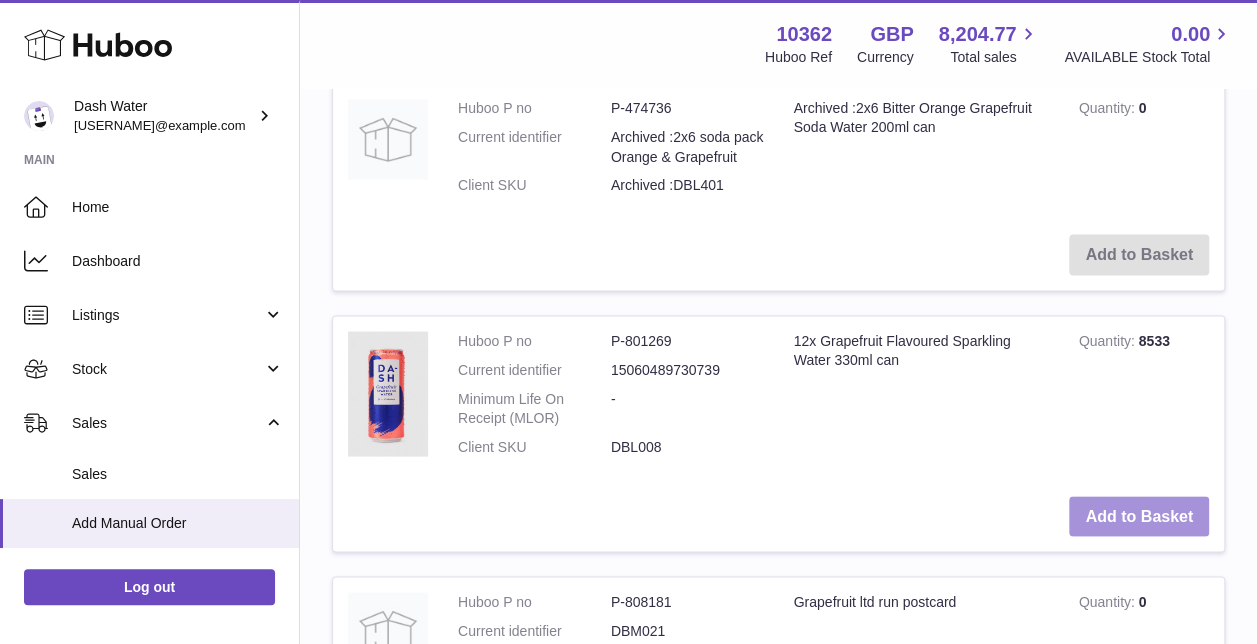 click on "Add to Basket" at bounding box center [1139, 516] 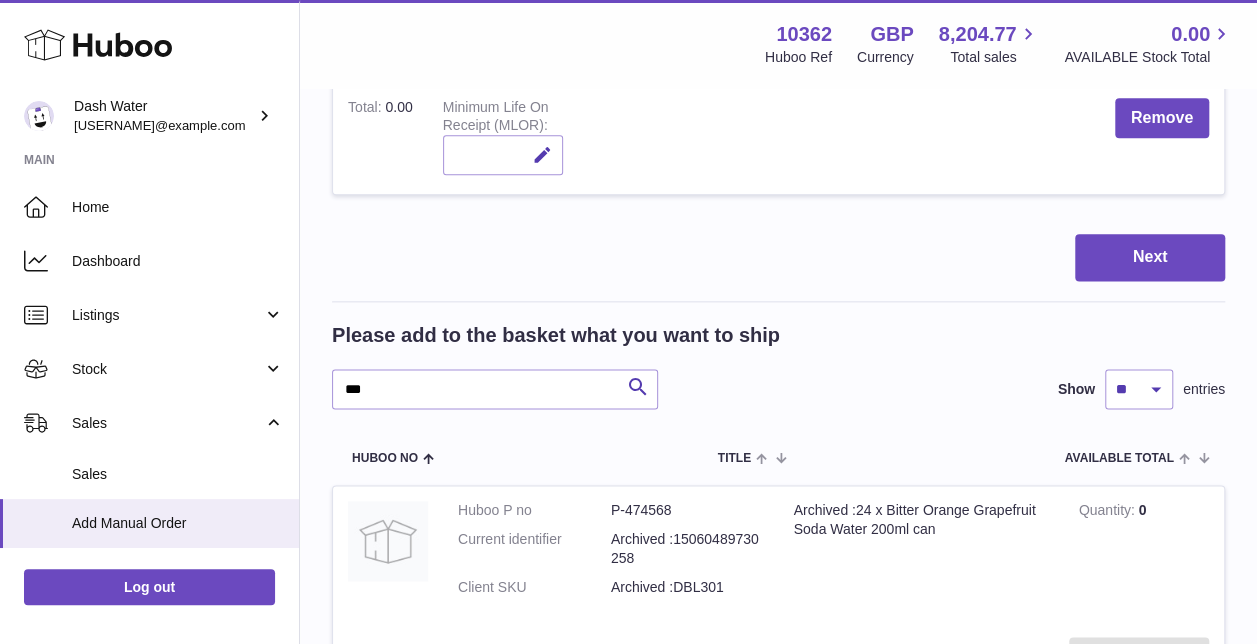 scroll, scrollTop: 1029, scrollLeft: 0, axis: vertical 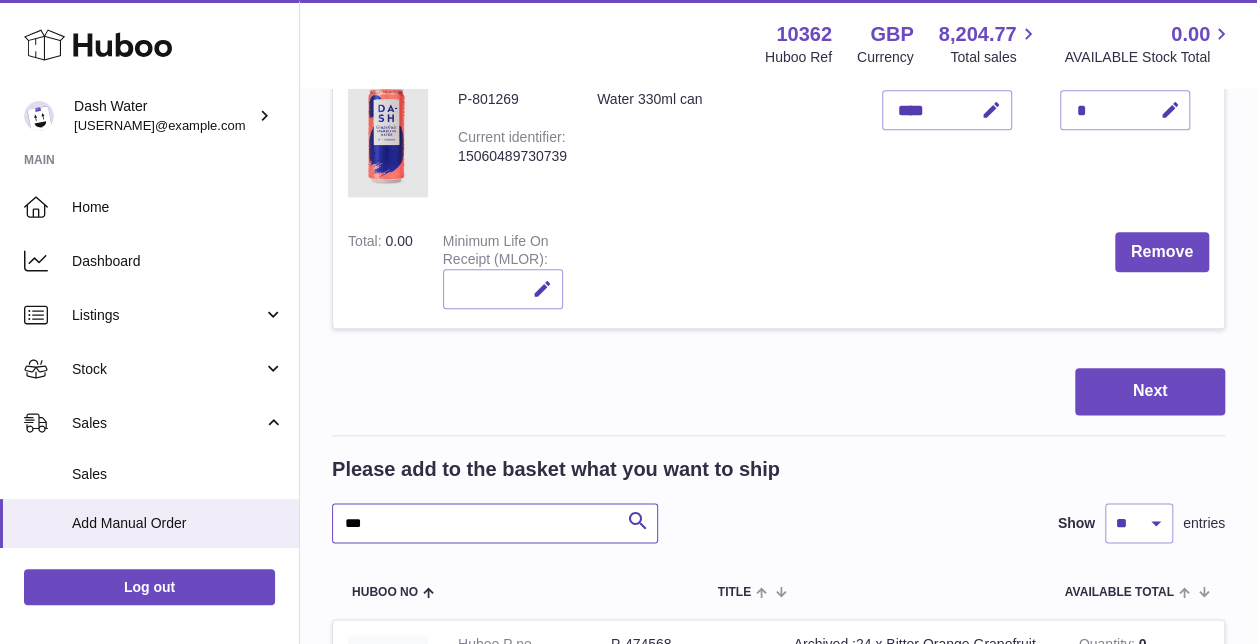 click on "***" at bounding box center [495, 523] 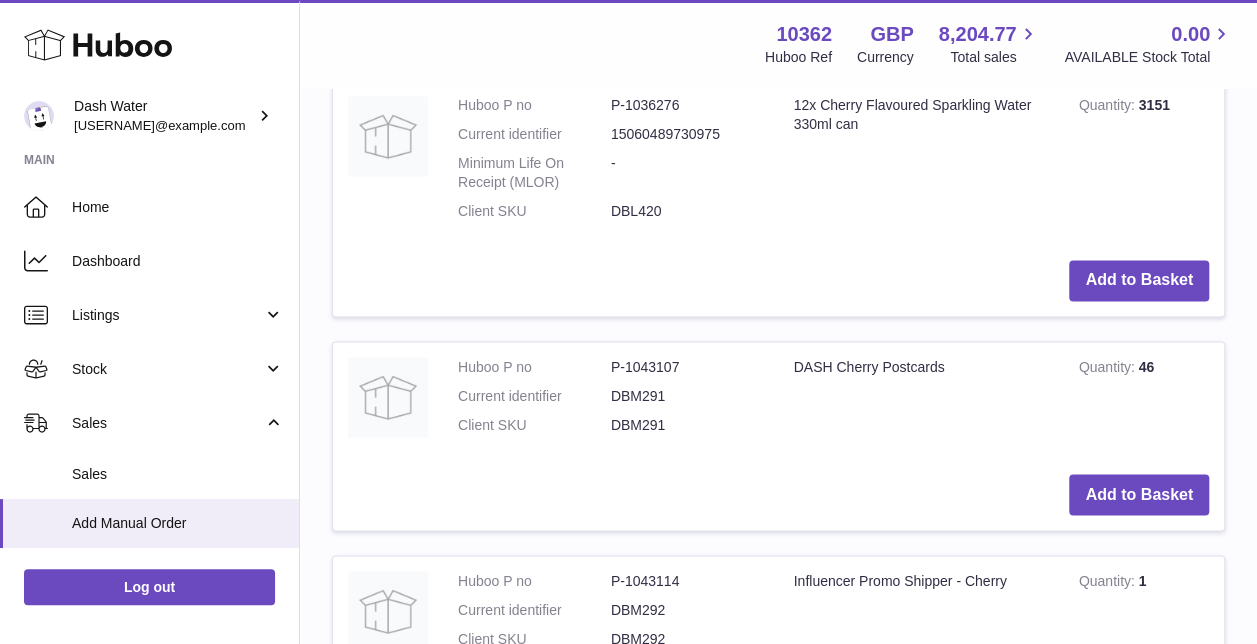 scroll, scrollTop: 1392, scrollLeft: 0, axis: vertical 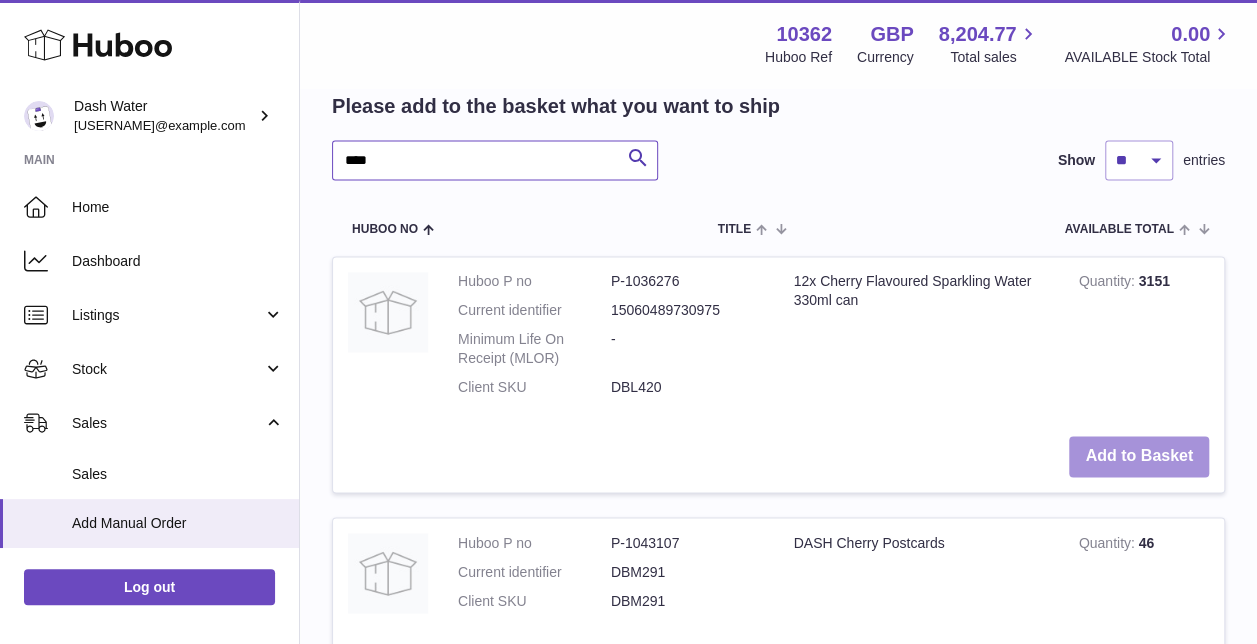 type on "****" 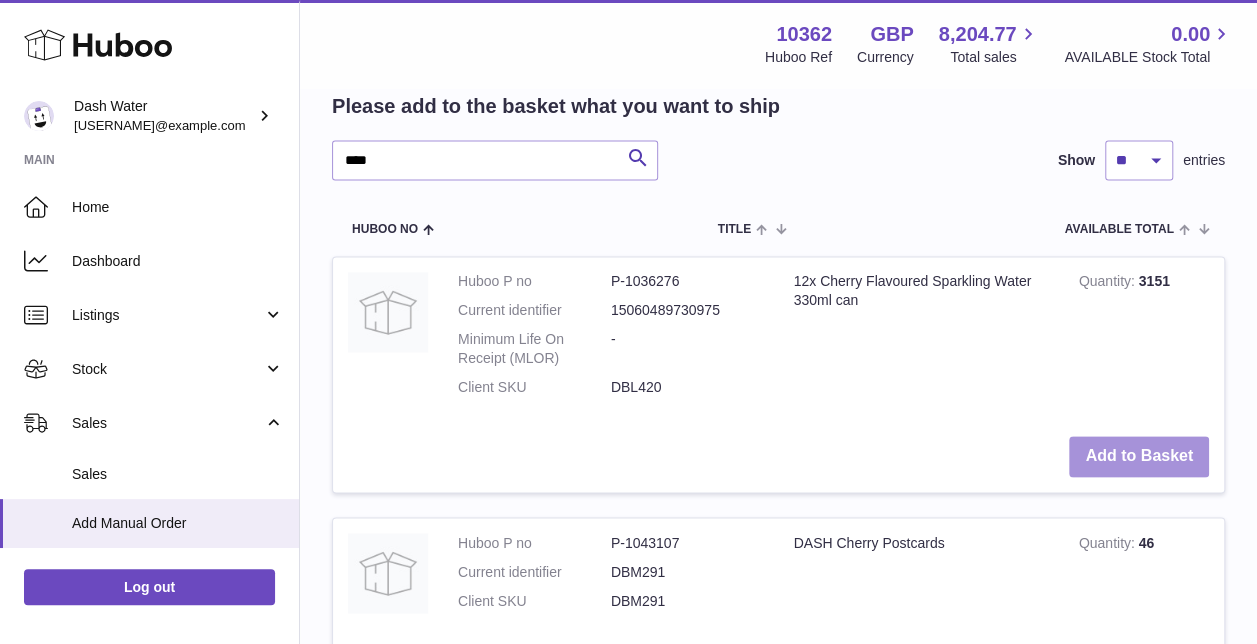 click on "Add to Basket" at bounding box center (1139, 456) 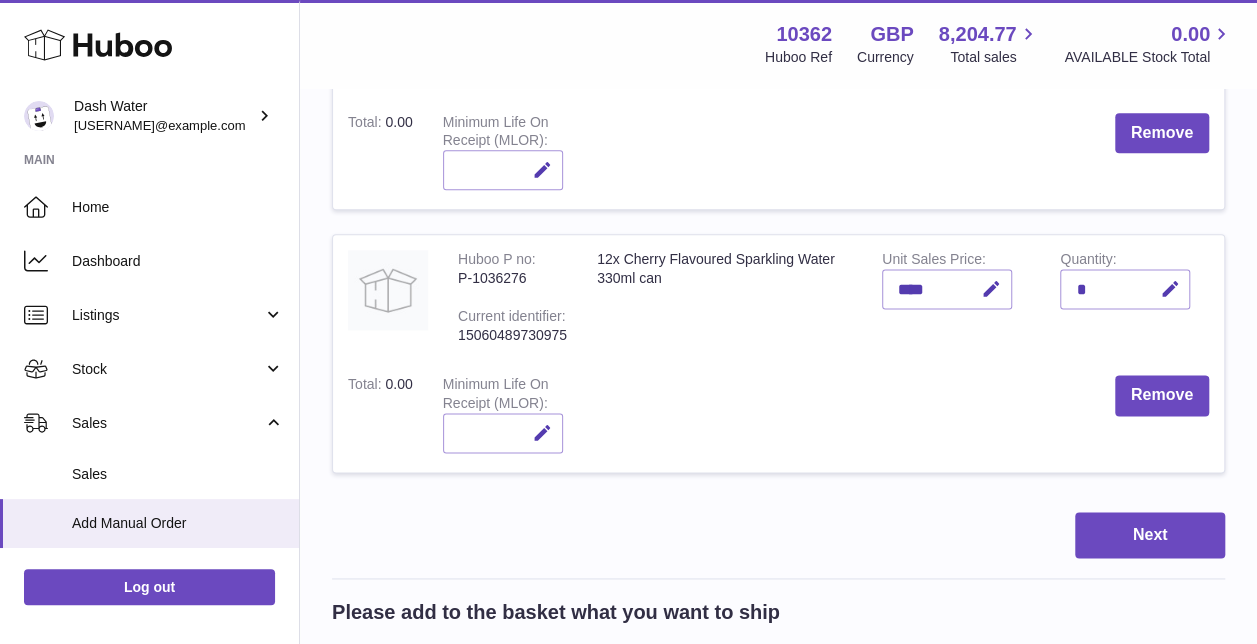 scroll, scrollTop: 1192, scrollLeft: 0, axis: vertical 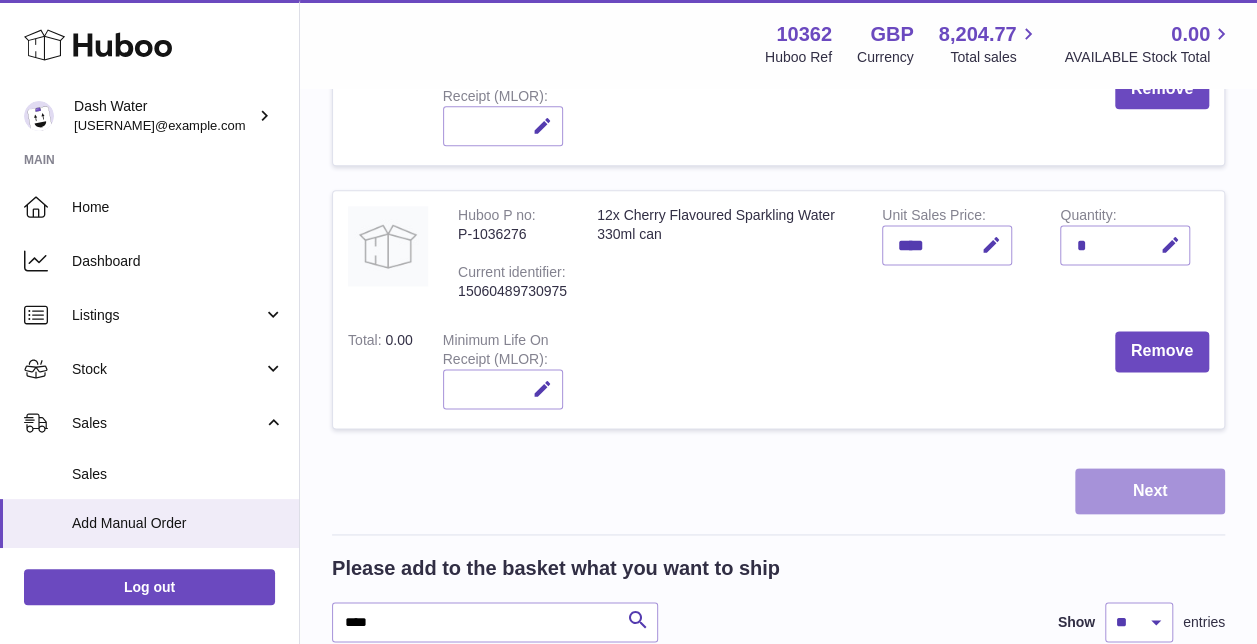 click on "Next" at bounding box center (1150, 491) 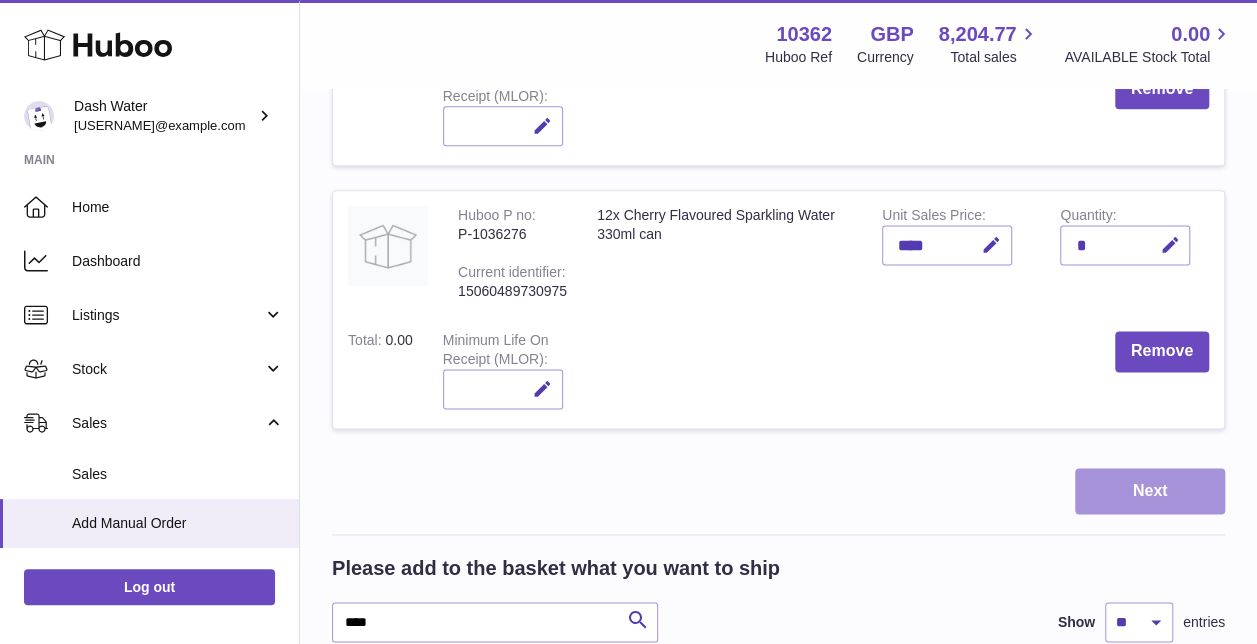 scroll, scrollTop: 0, scrollLeft: 0, axis: both 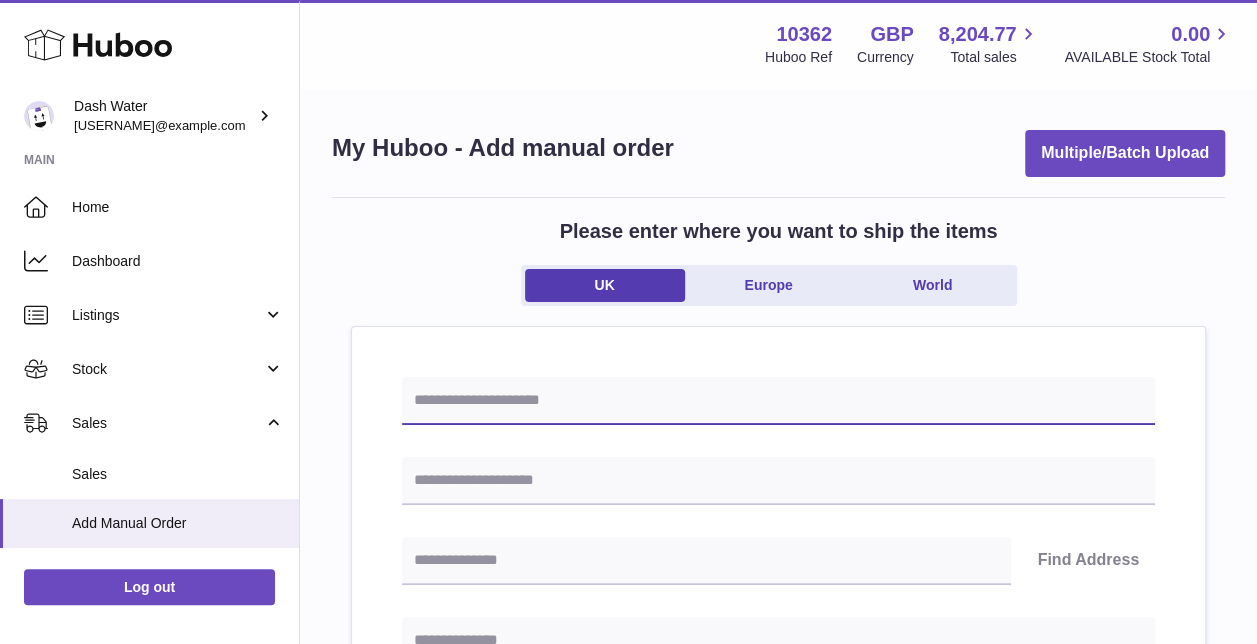 click at bounding box center (778, 401) 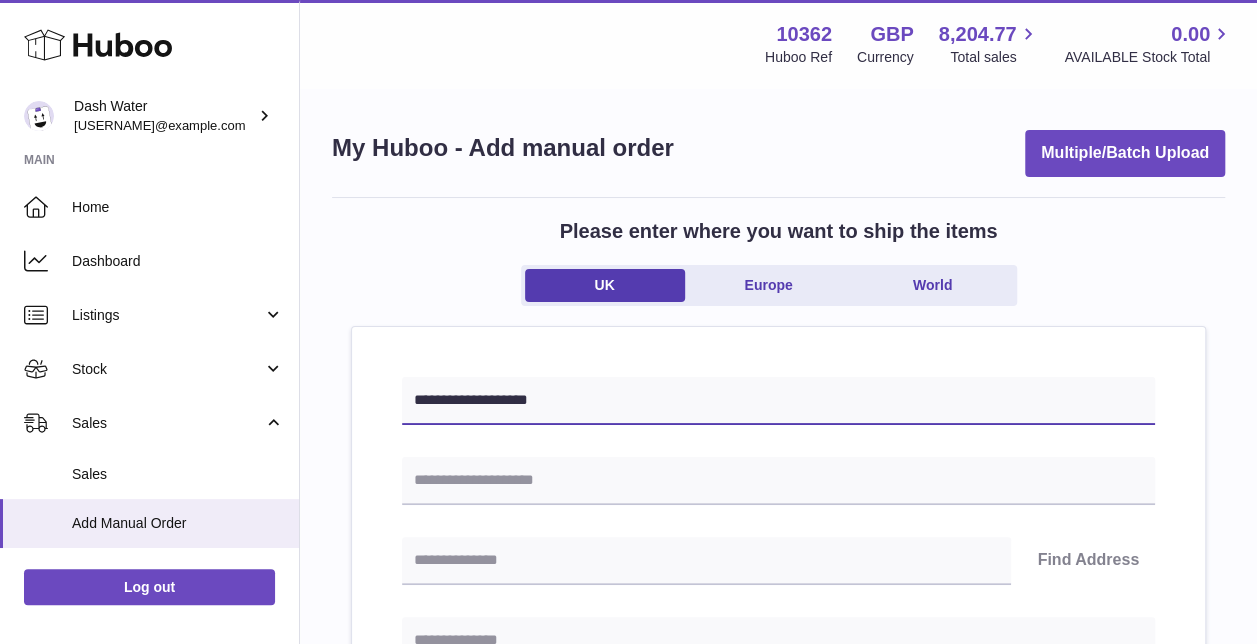 type on "**********" 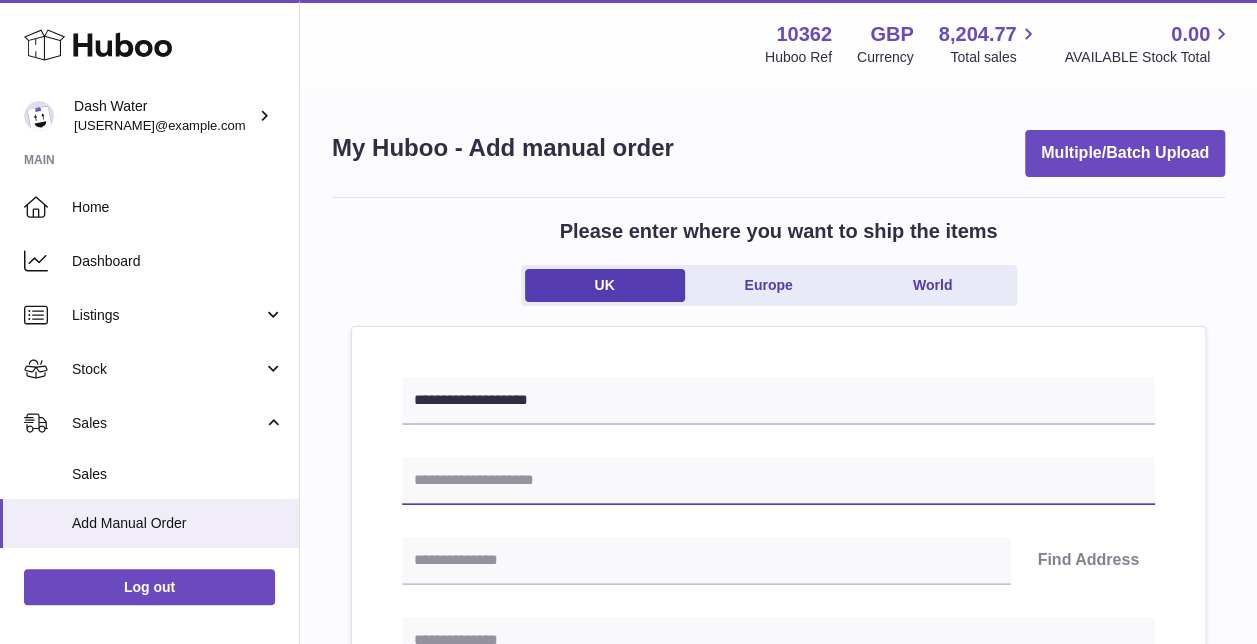 click at bounding box center (778, 481) 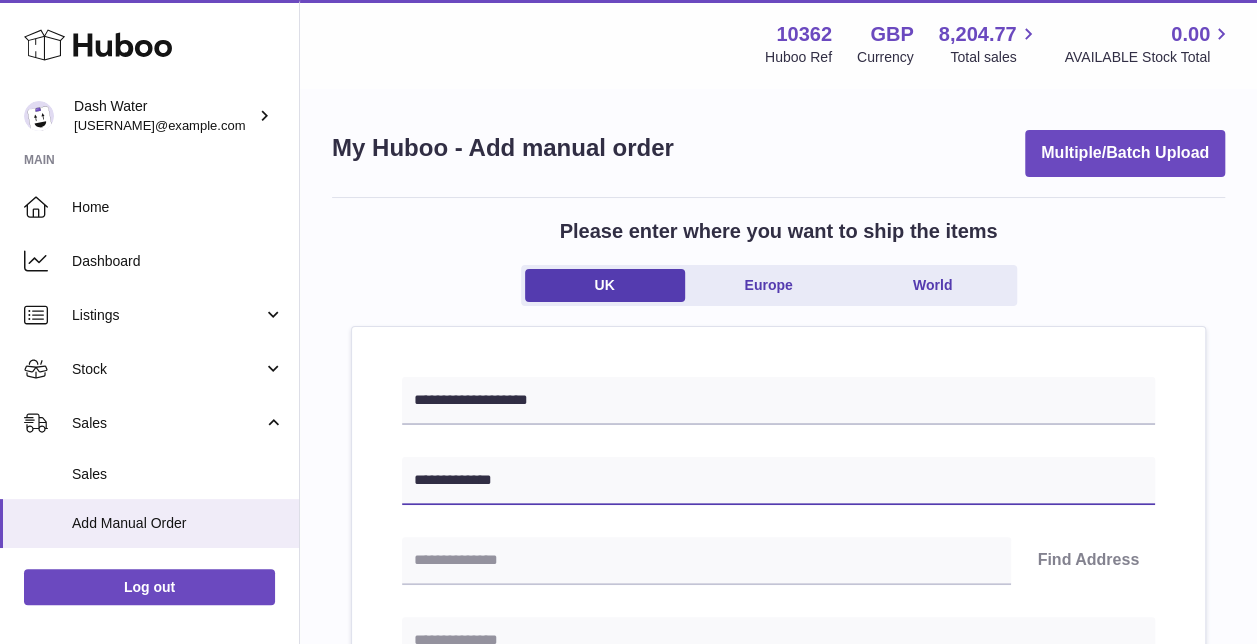 type on "**********" 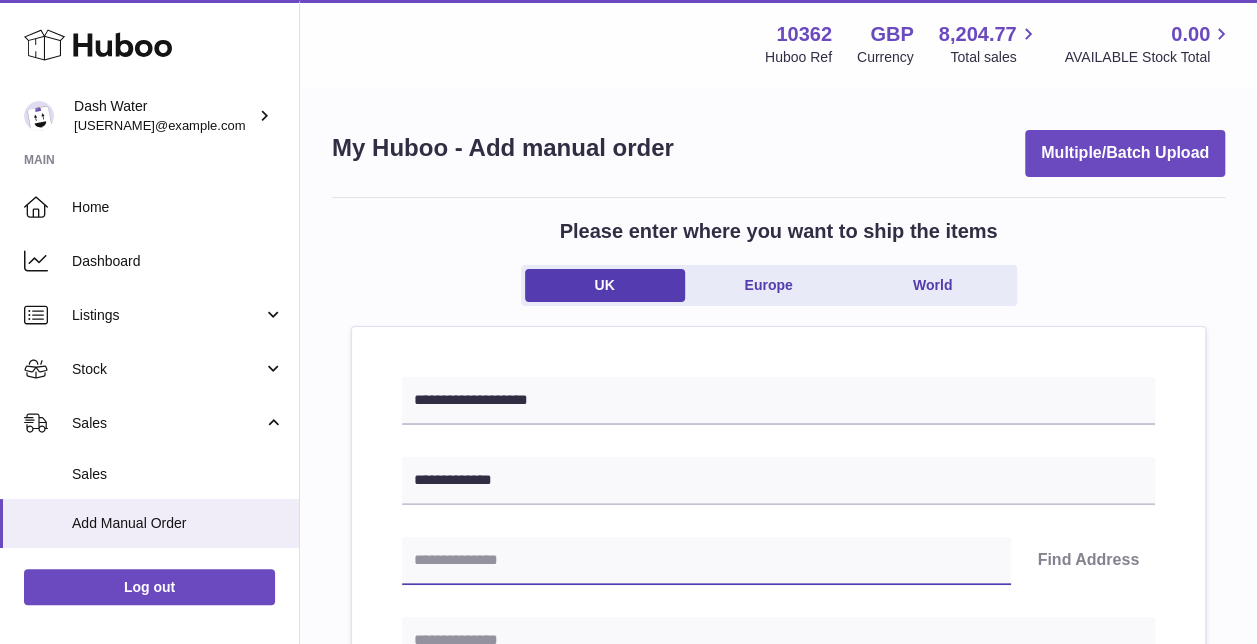 click at bounding box center [706, 561] 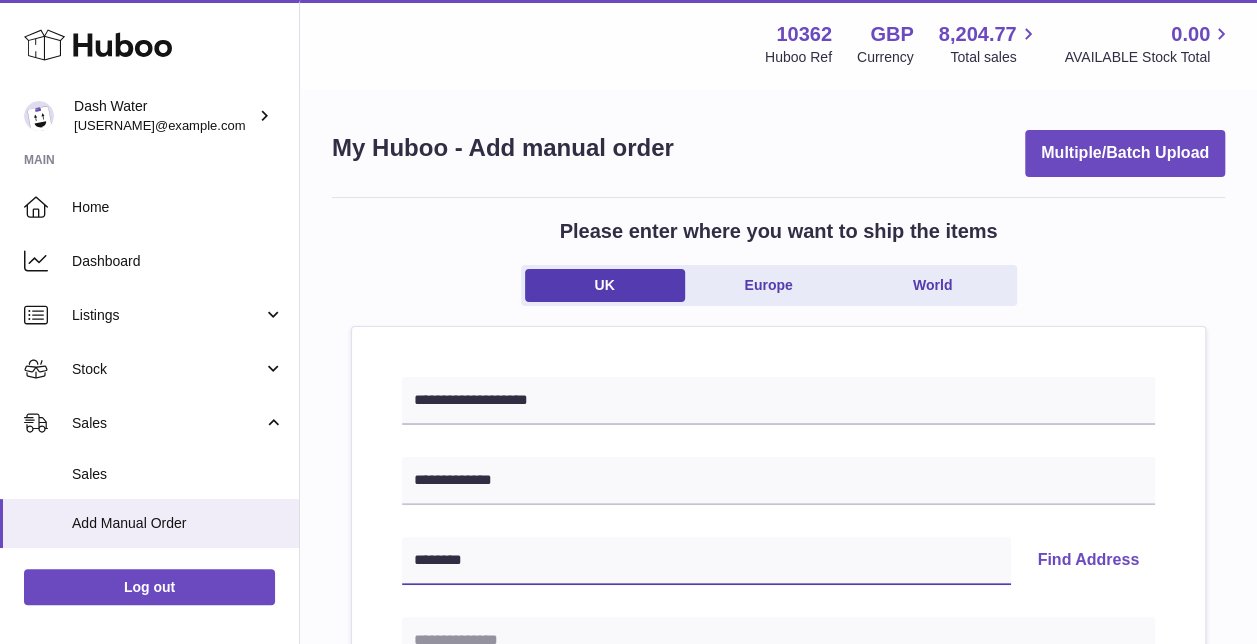 type on "********" 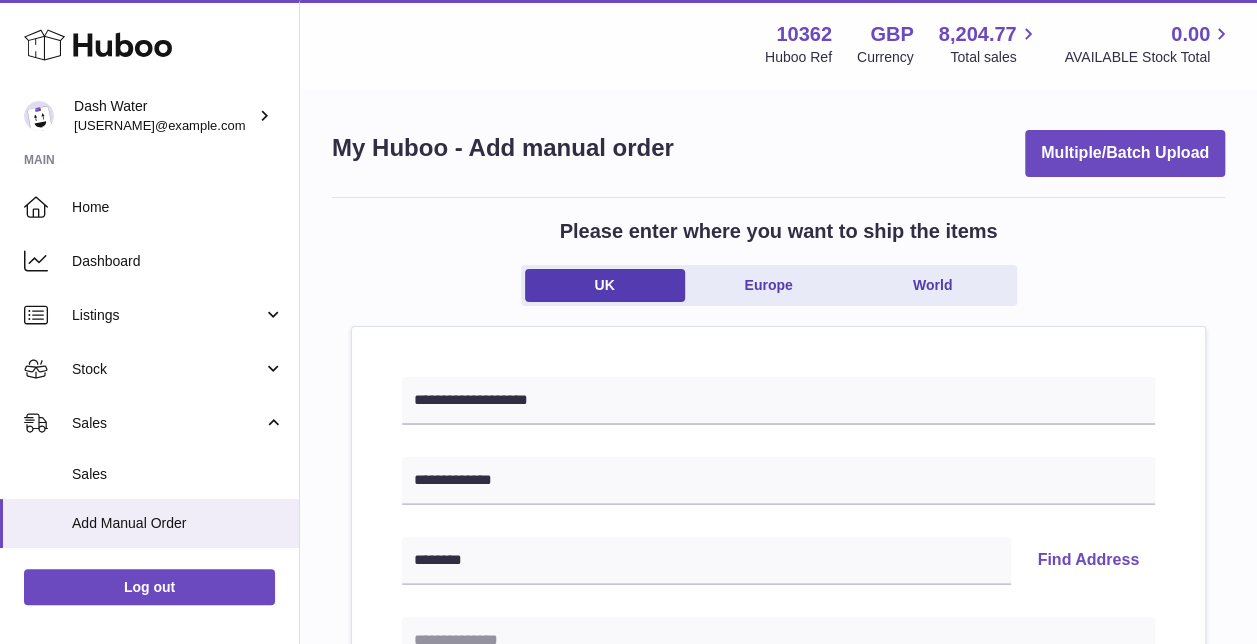 click on "Find Address" at bounding box center [1088, 561] 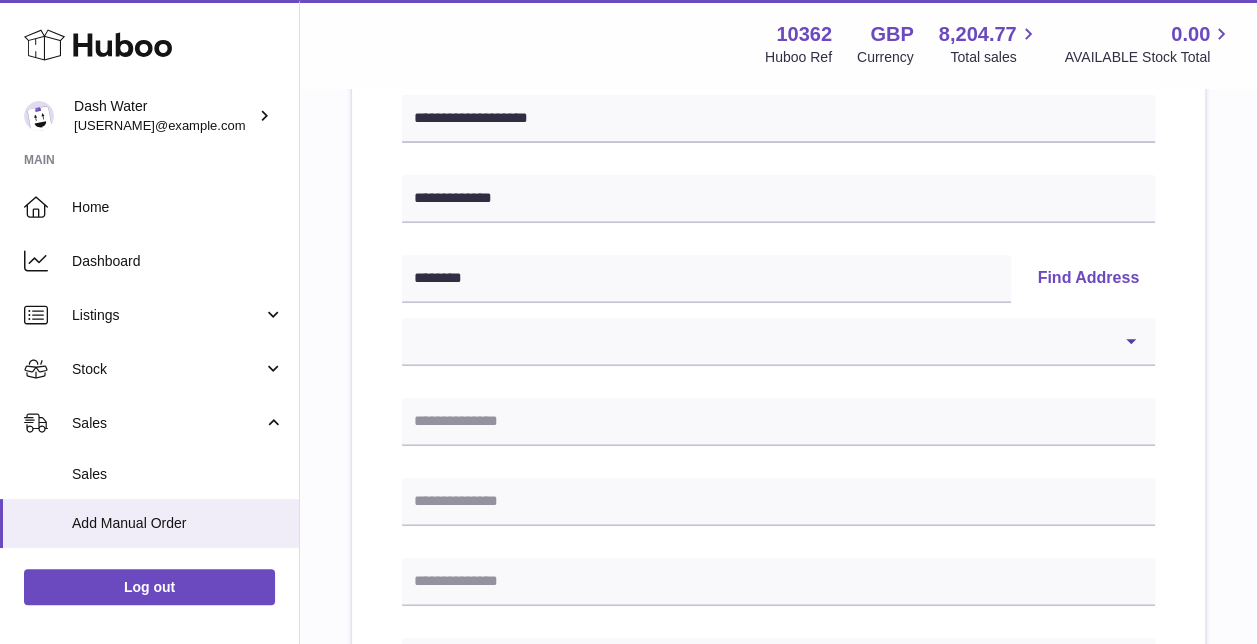 scroll, scrollTop: 300, scrollLeft: 0, axis: vertical 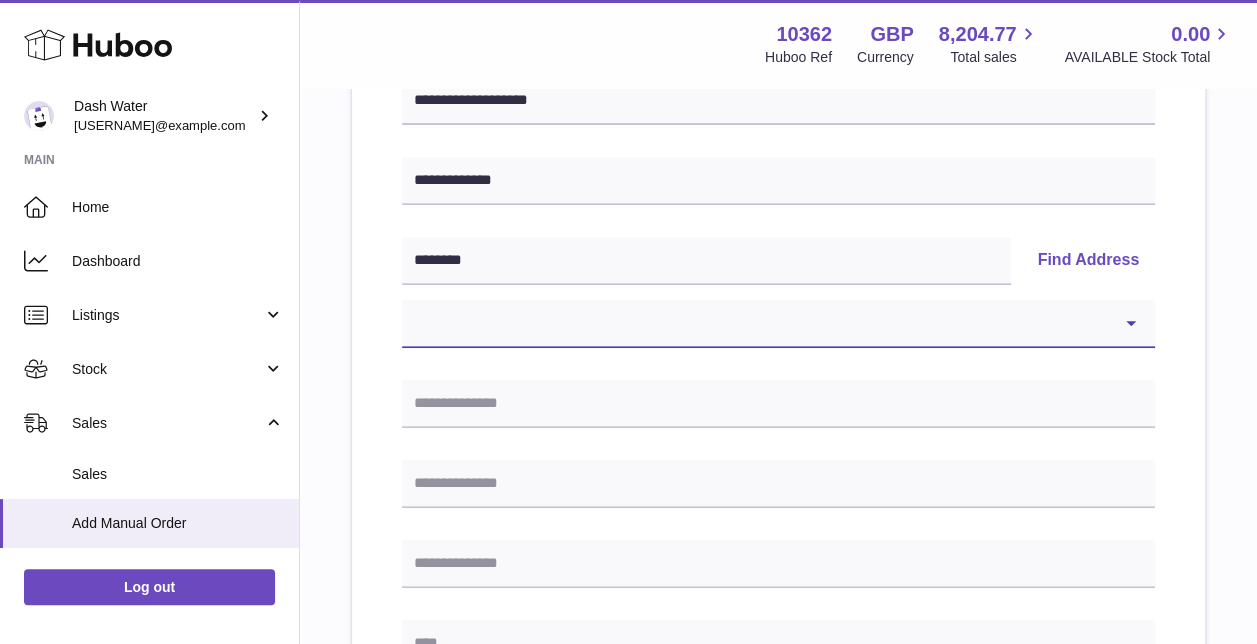 click on "**********" at bounding box center [778, 324] 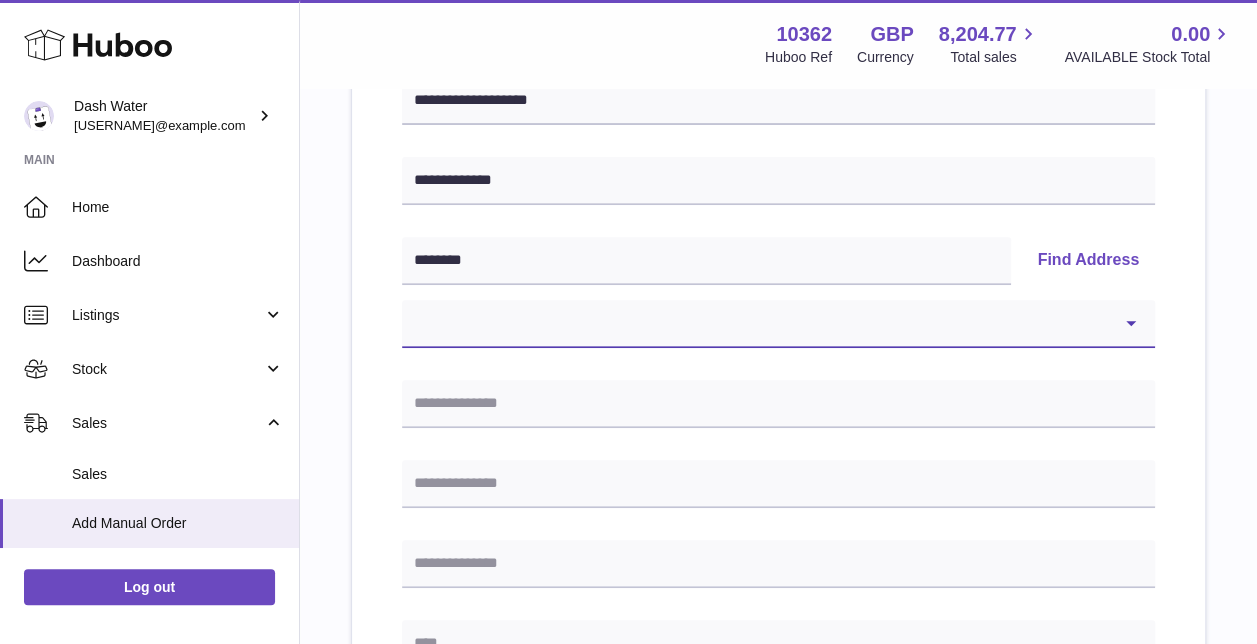 select on "*" 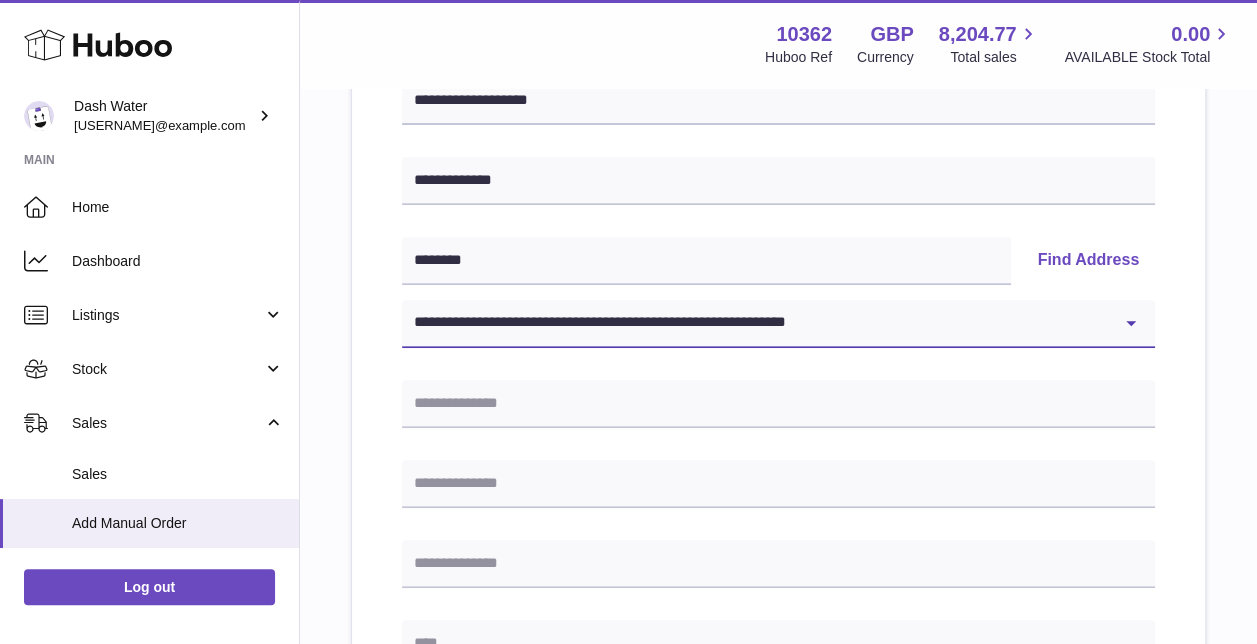 click on "**********" at bounding box center (778, 324) 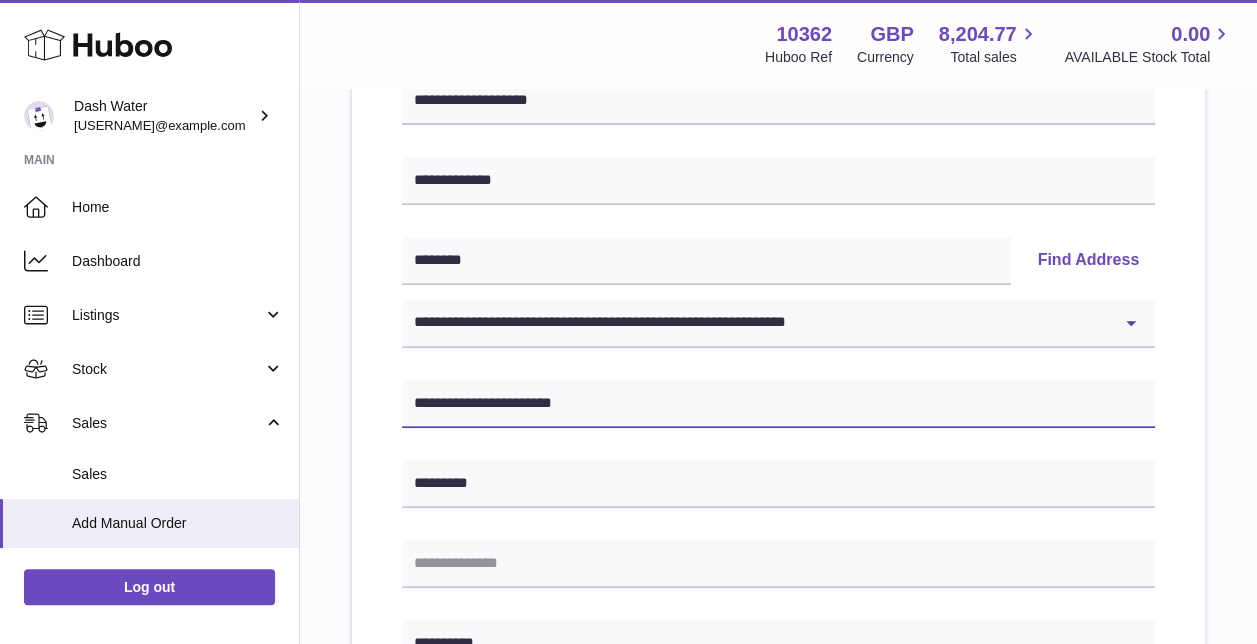 drag, startPoint x: 552, startPoint y: 395, endPoint x: 511, endPoint y: 401, distance: 41.4367 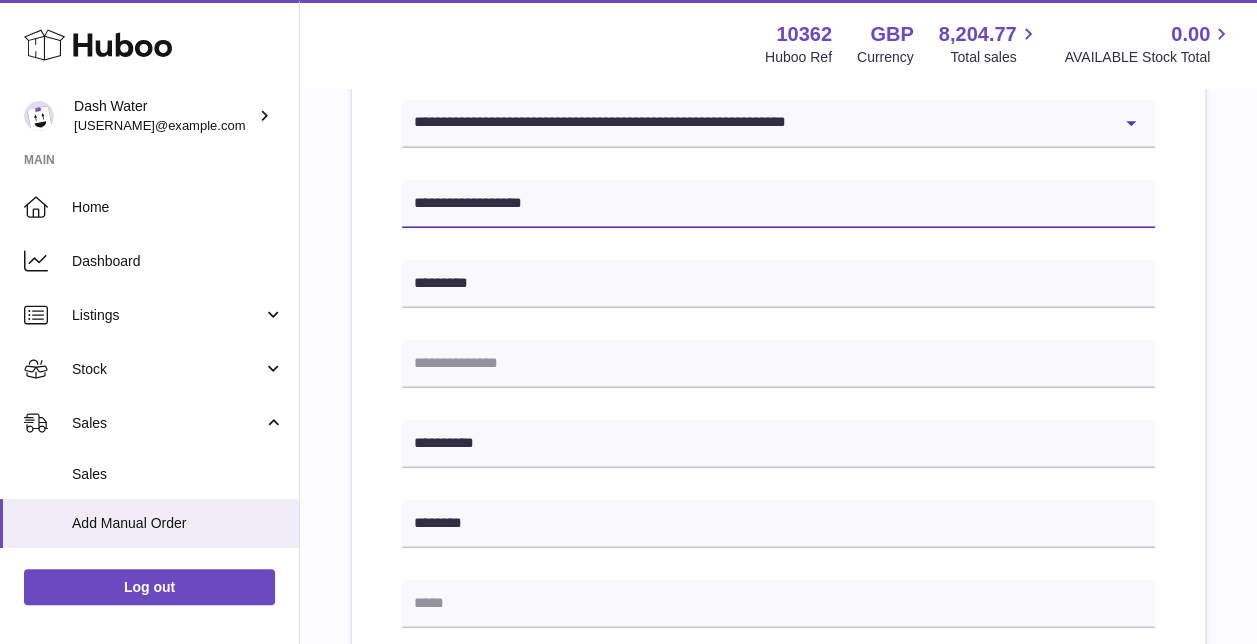scroll, scrollTop: 700, scrollLeft: 0, axis: vertical 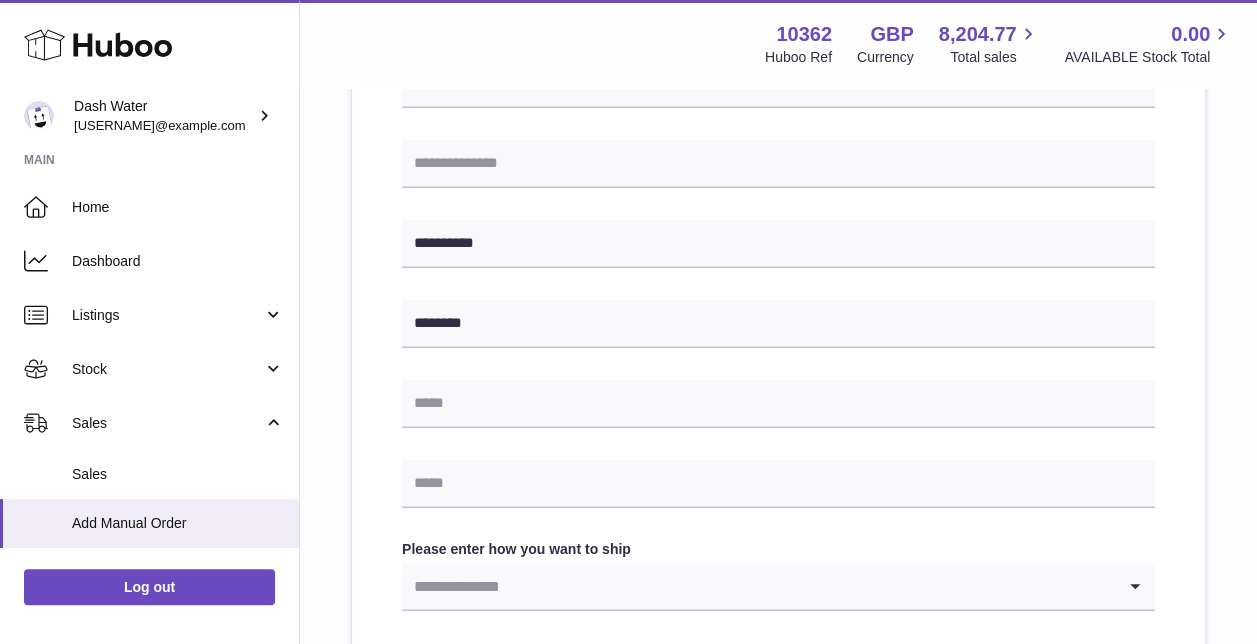 type on "**********" 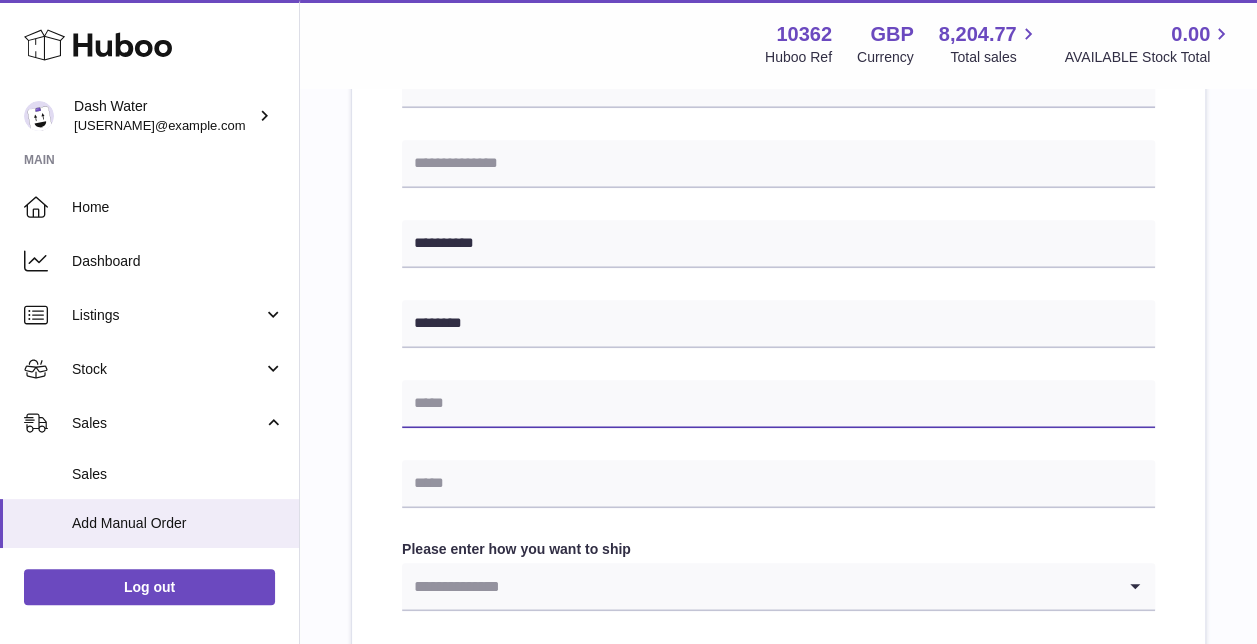 click at bounding box center (778, 404) 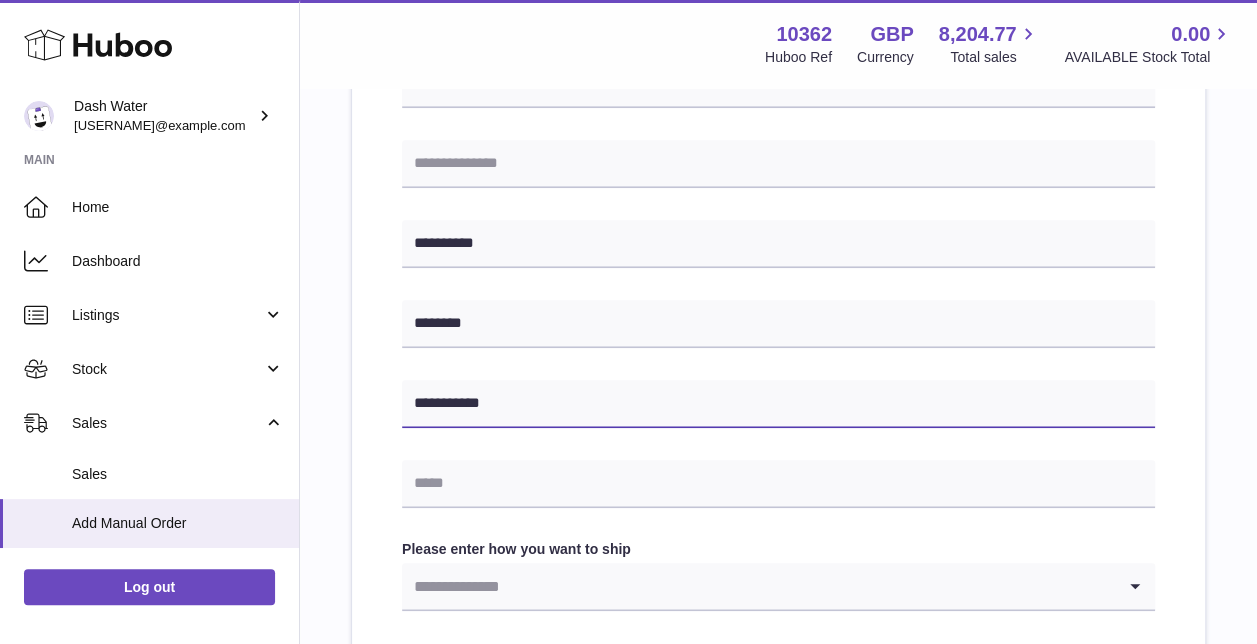 type on "**********" 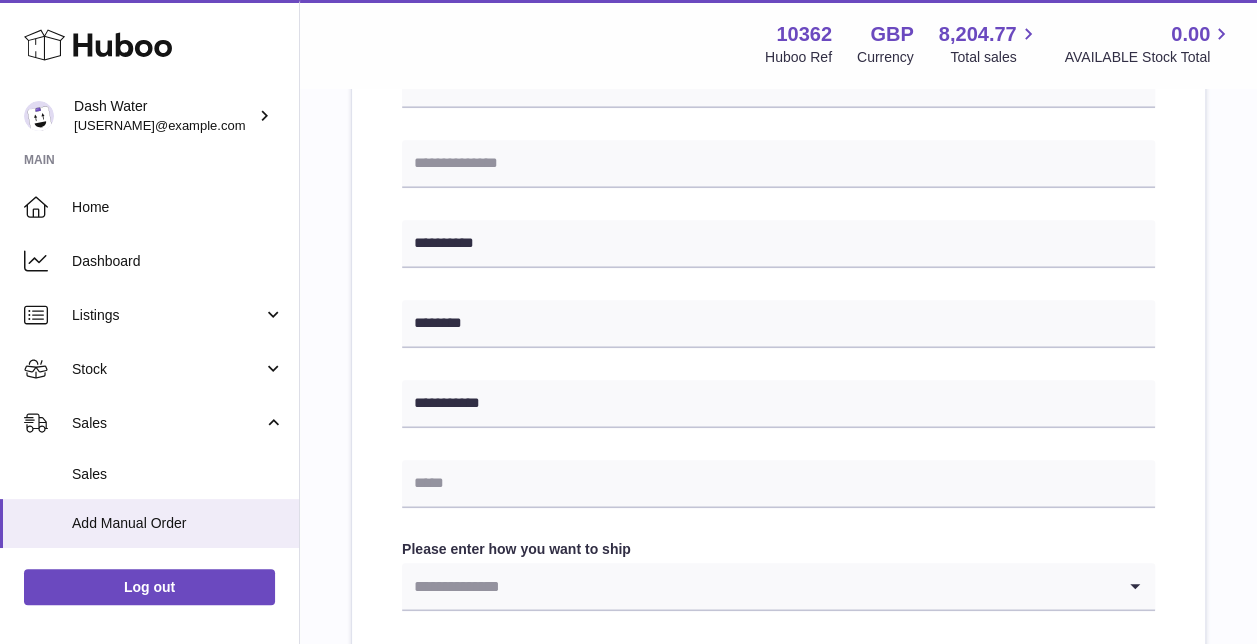 click on "**********" at bounding box center (778, 289) 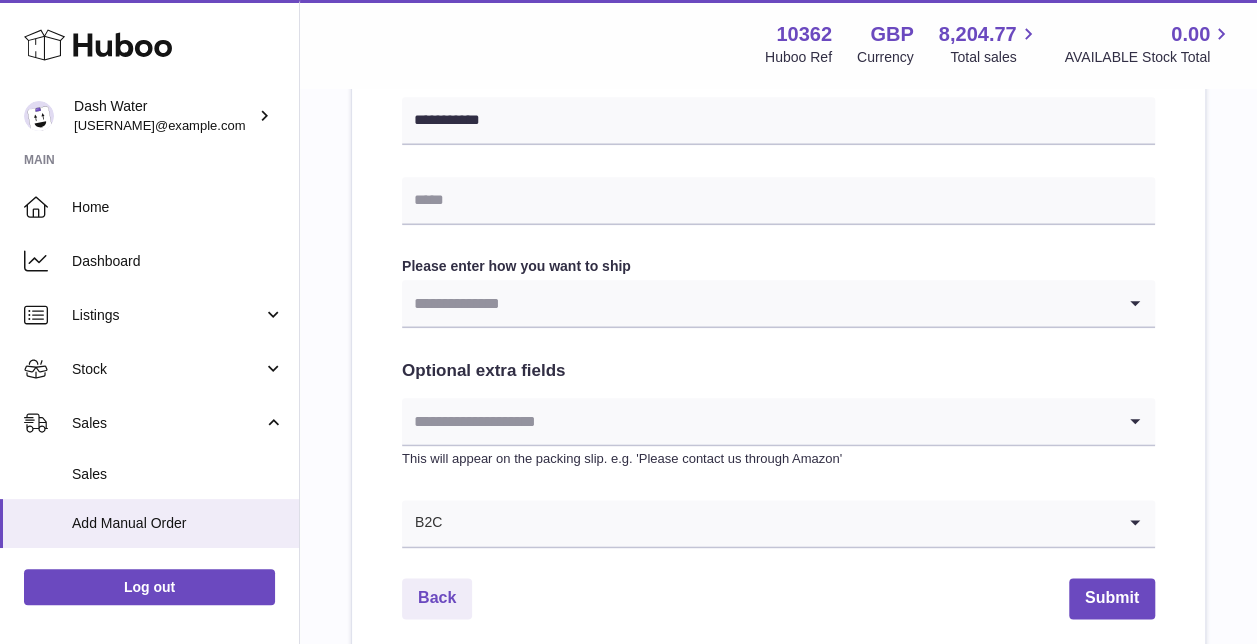 scroll, scrollTop: 1000, scrollLeft: 0, axis: vertical 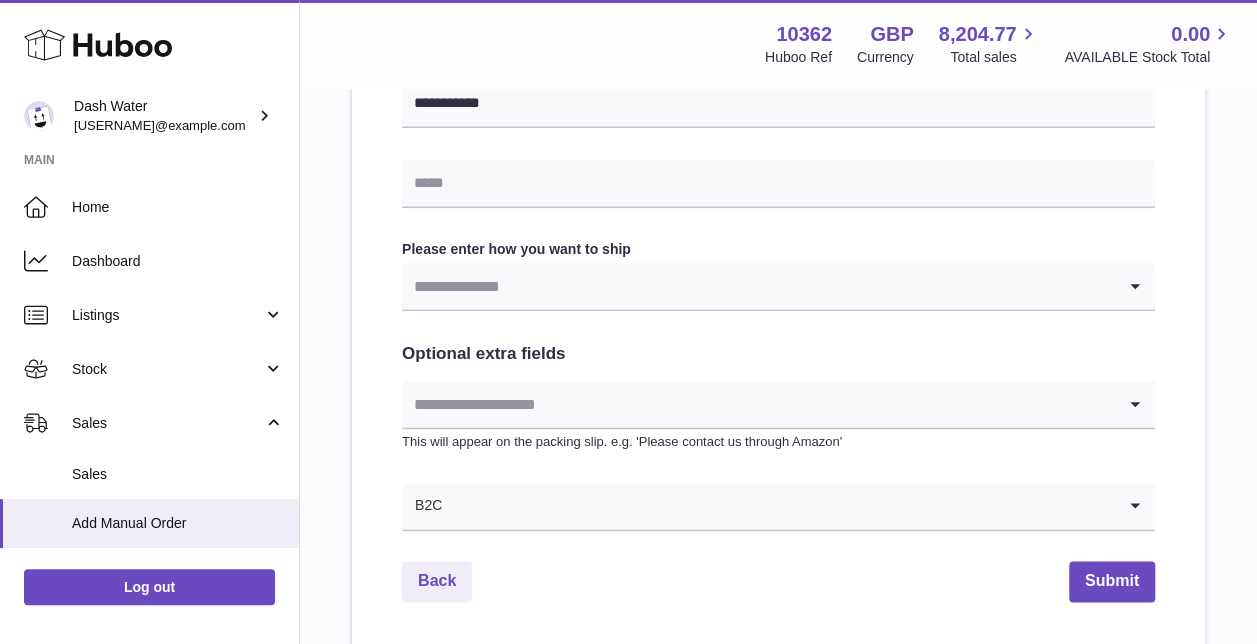 click at bounding box center (758, 286) 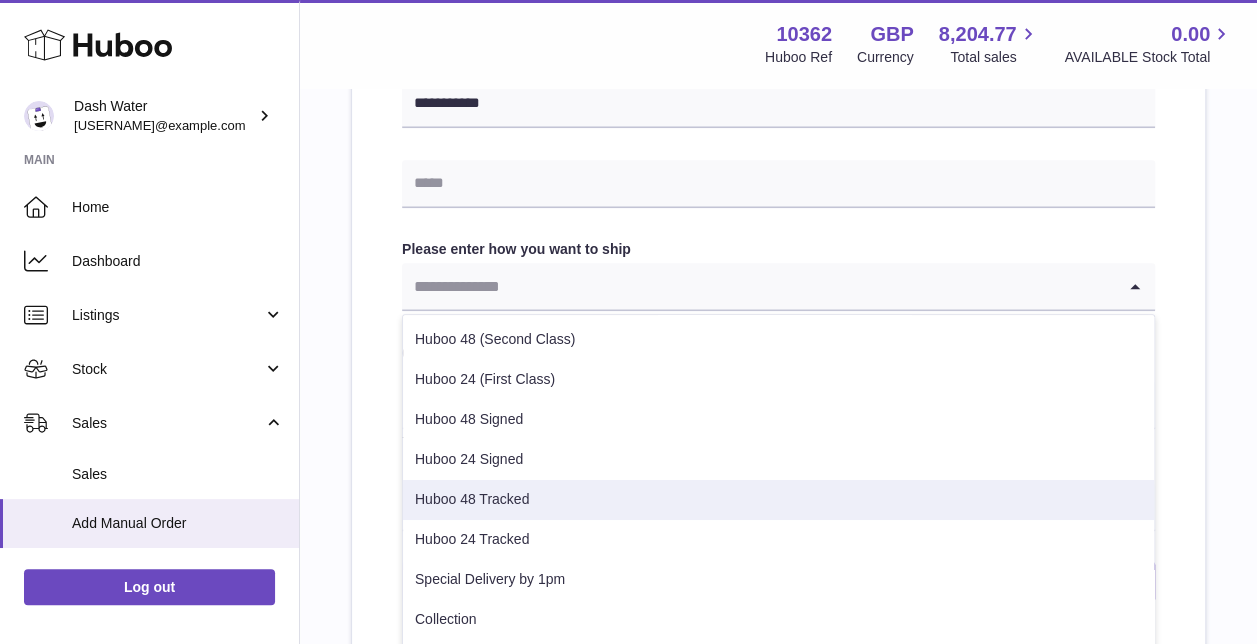 click on "Huboo 48 Tracked" at bounding box center (778, 500) 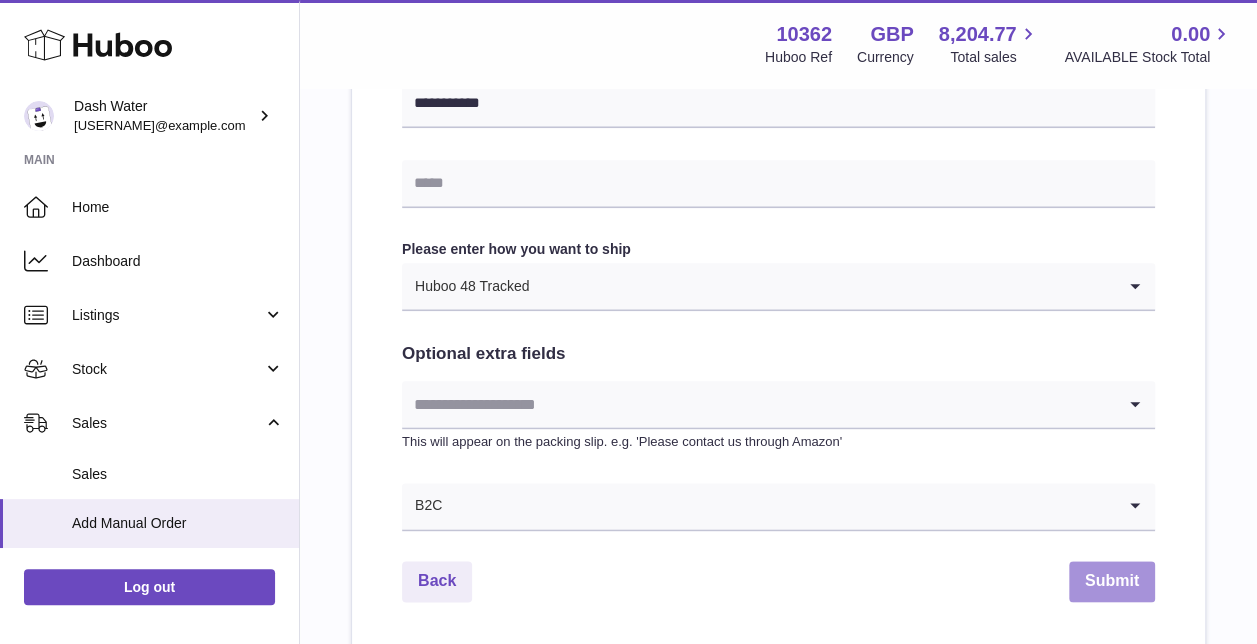 click on "Submit" at bounding box center [1112, 581] 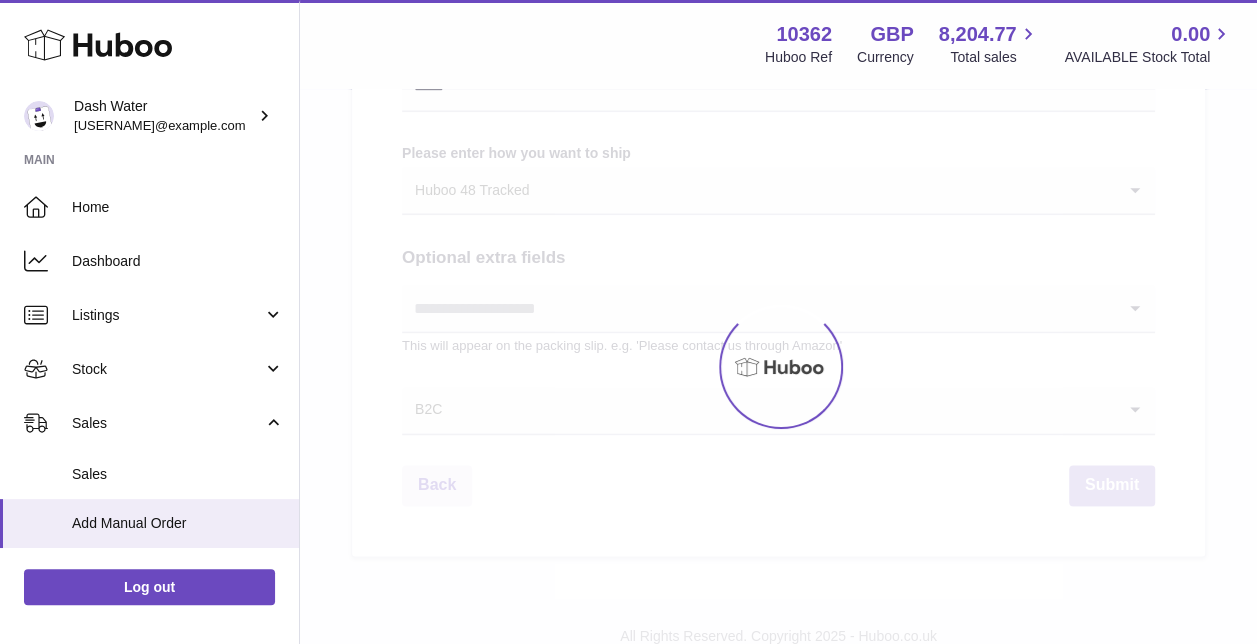 scroll, scrollTop: 1165, scrollLeft: 0, axis: vertical 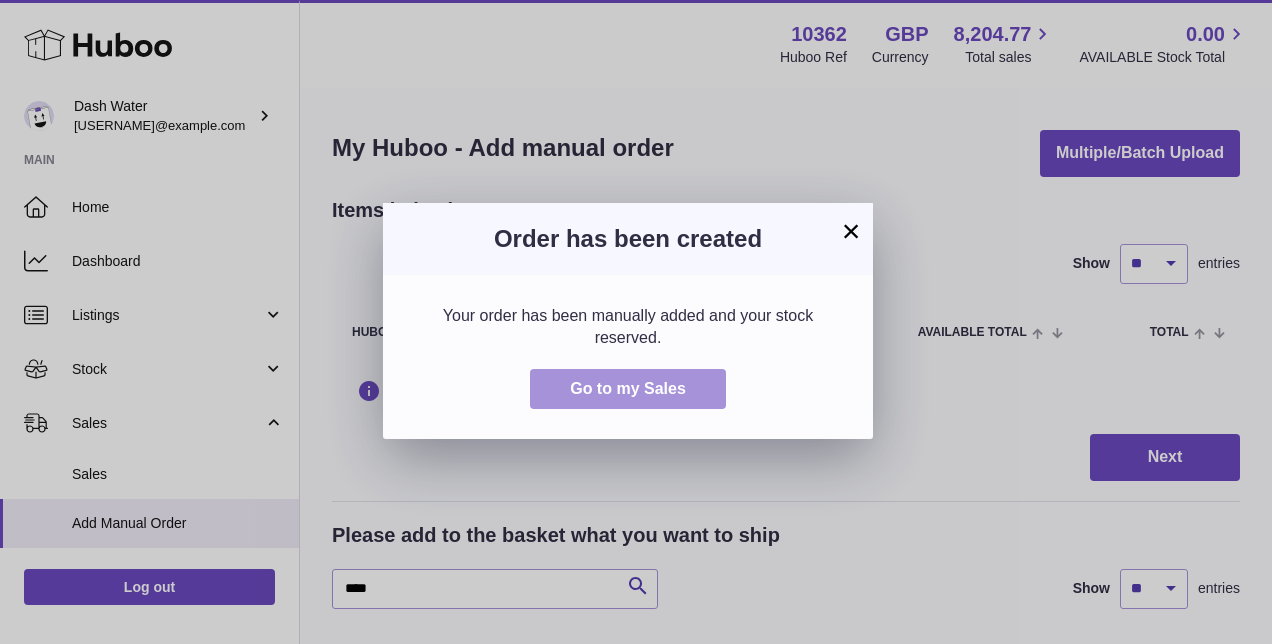 click on "Go to my Sales" at bounding box center (628, 388) 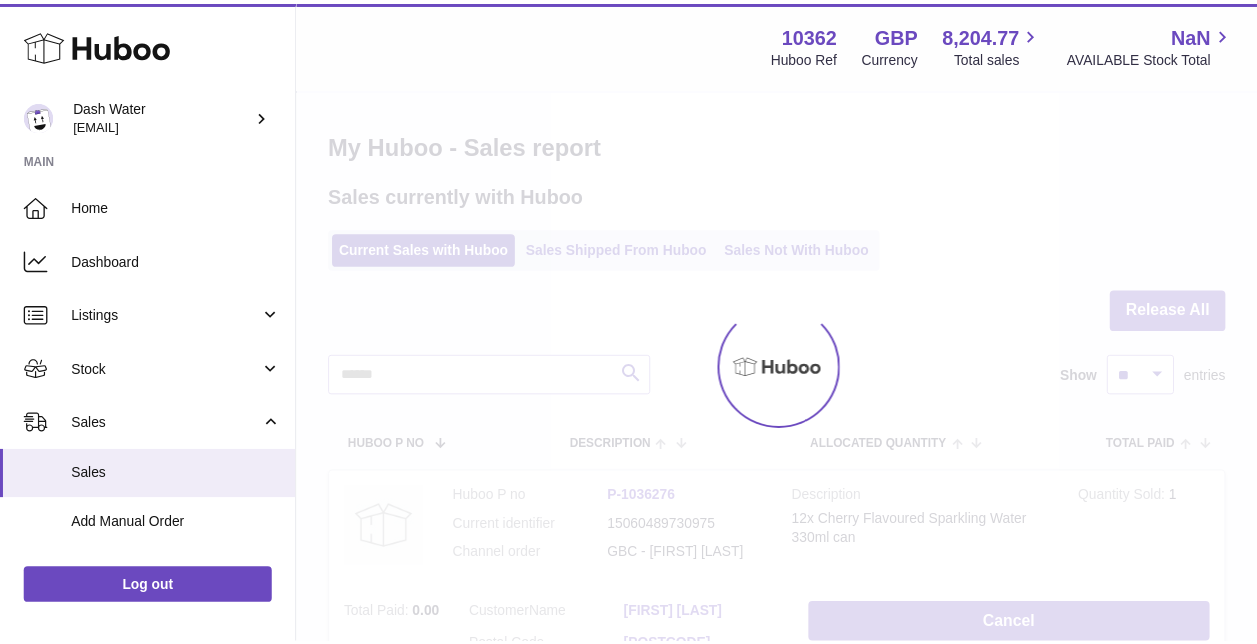 scroll, scrollTop: 0, scrollLeft: 0, axis: both 